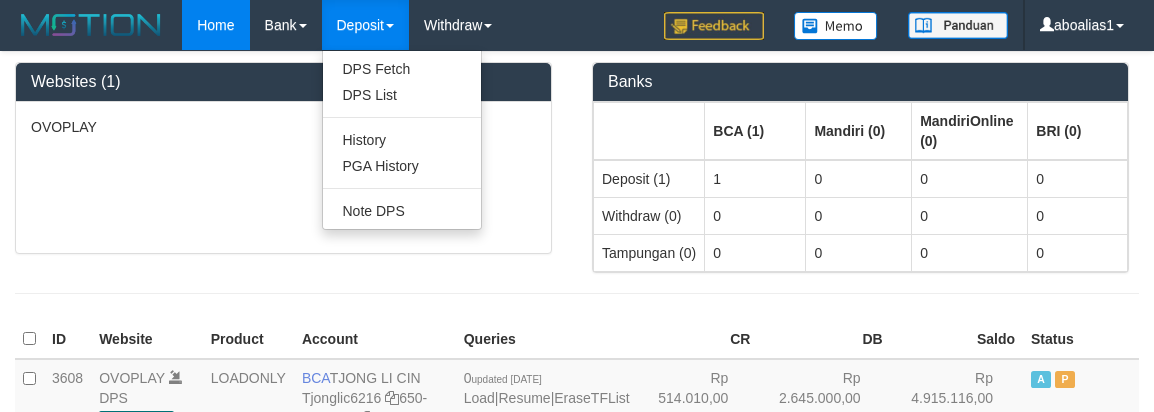 scroll, scrollTop: 0, scrollLeft: 0, axis: both 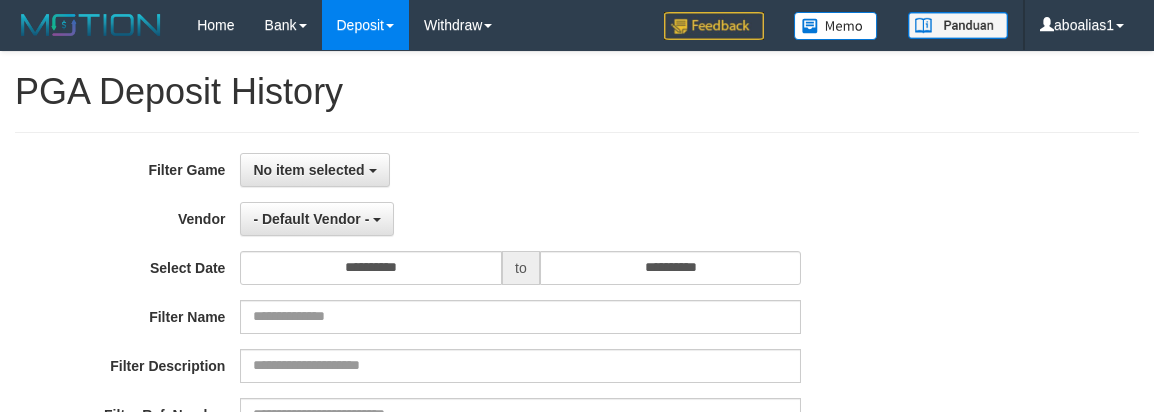 select 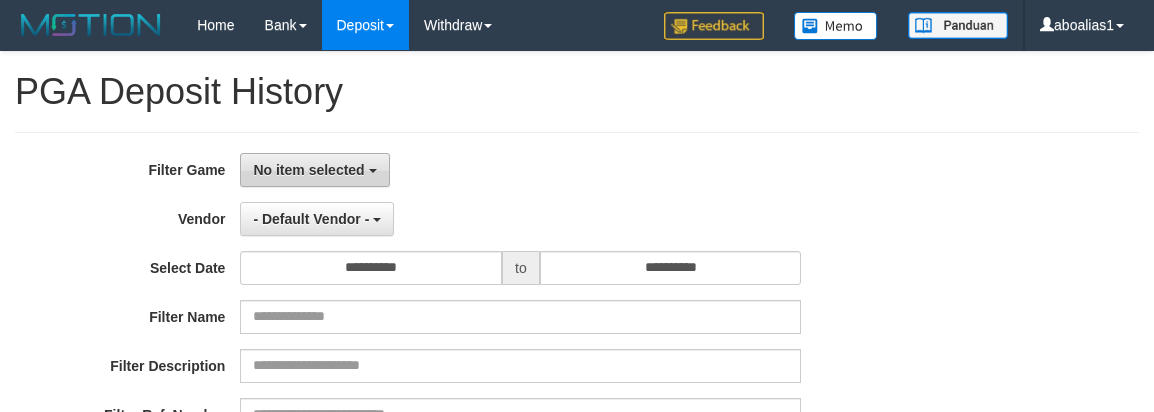 scroll, scrollTop: 0, scrollLeft: 0, axis: both 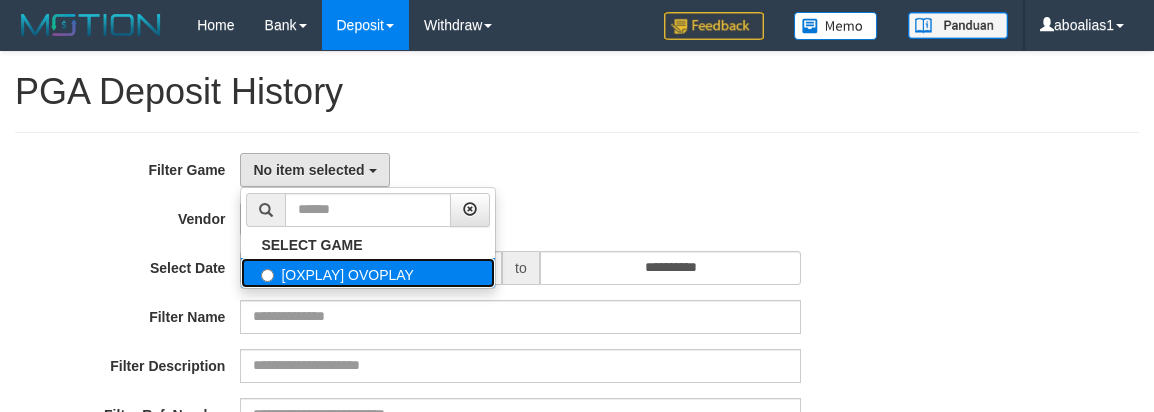click on "[OXPLAY] OVOPLAY" at bounding box center (368, 273) 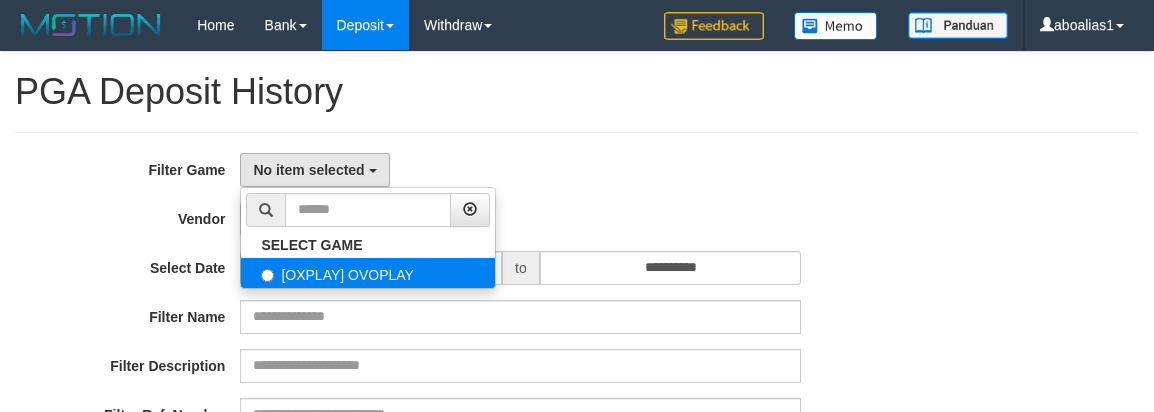 select on "****" 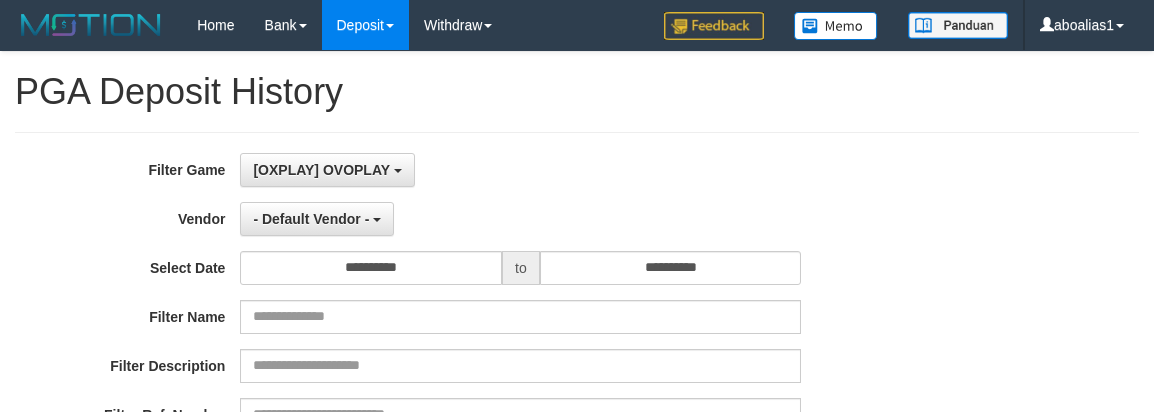 scroll, scrollTop: 18, scrollLeft: 0, axis: vertical 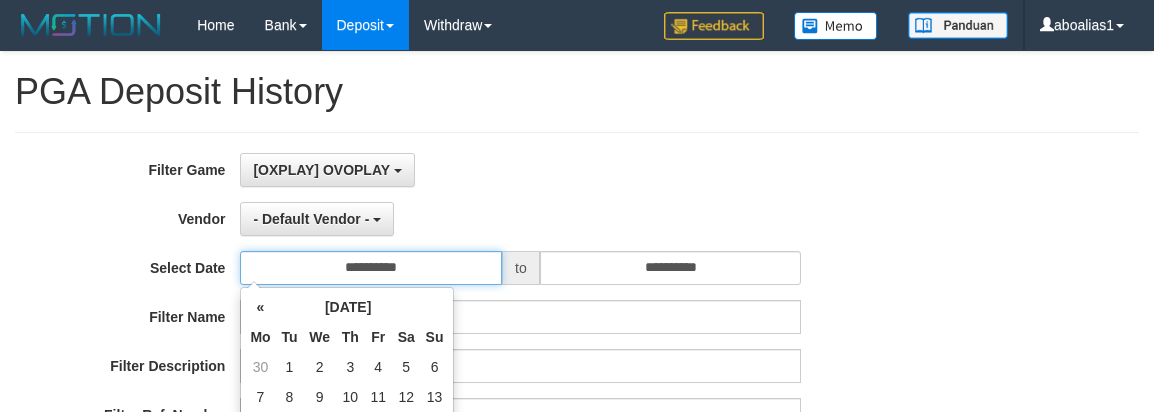 click on "**********" at bounding box center (371, 268) 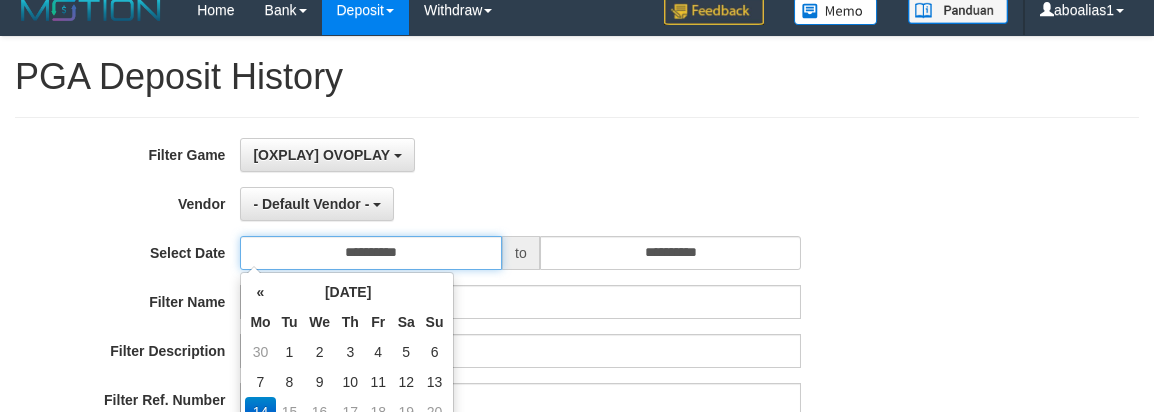 scroll, scrollTop: 200, scrollLeft: 0, axis: vertical 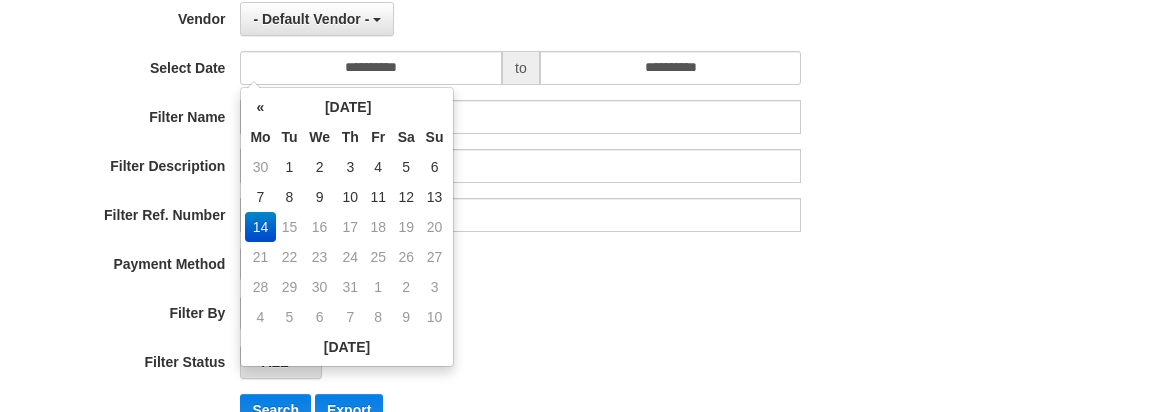 drag, startPoint x: 447, startPoint y: 204, endPoint x: 562, endPoint y: 152, distance: 126.210144 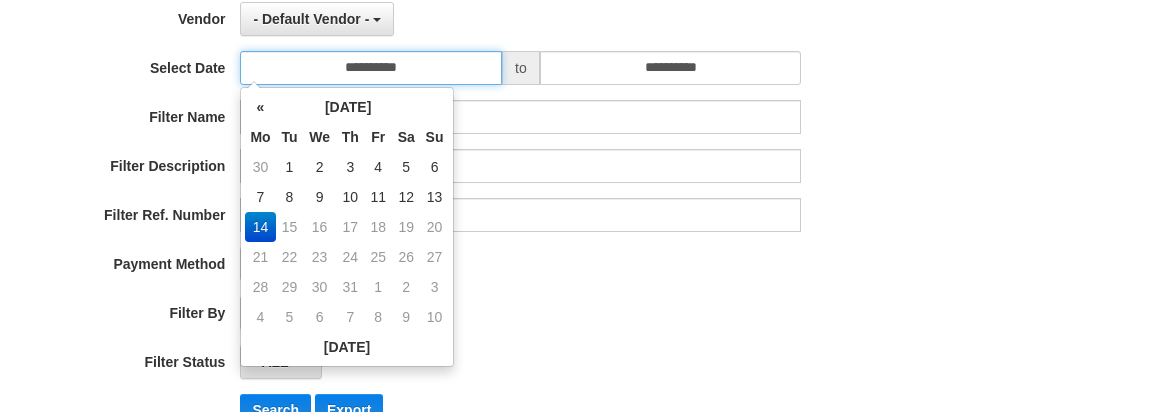 type on "**********" 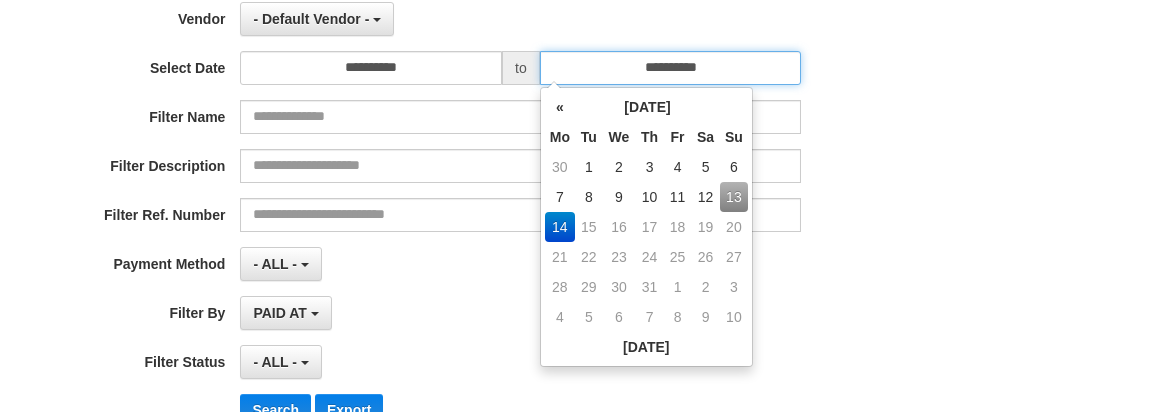 drag, startPoint x: 744, startPoint y: 75, endPoint x: 730, endPoint y: 121, distance: 48.08326 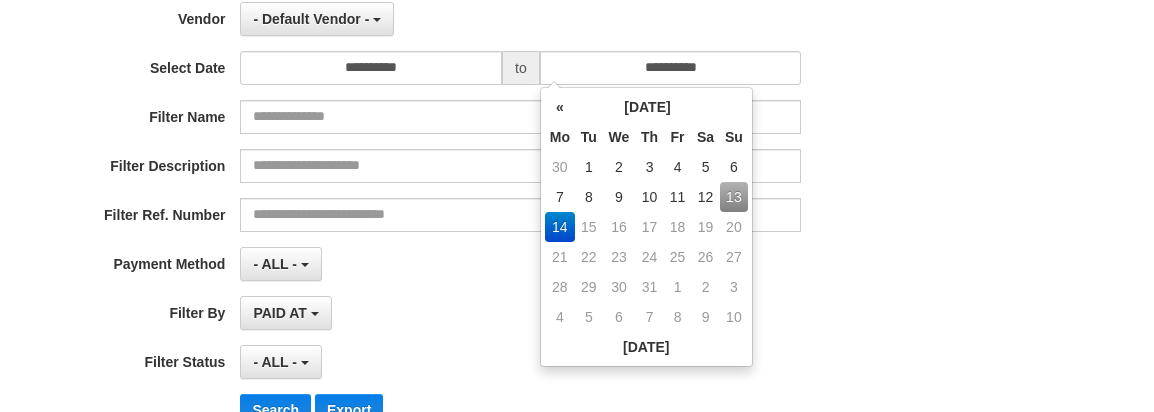 click on "13" at bounding box center [734, 197] 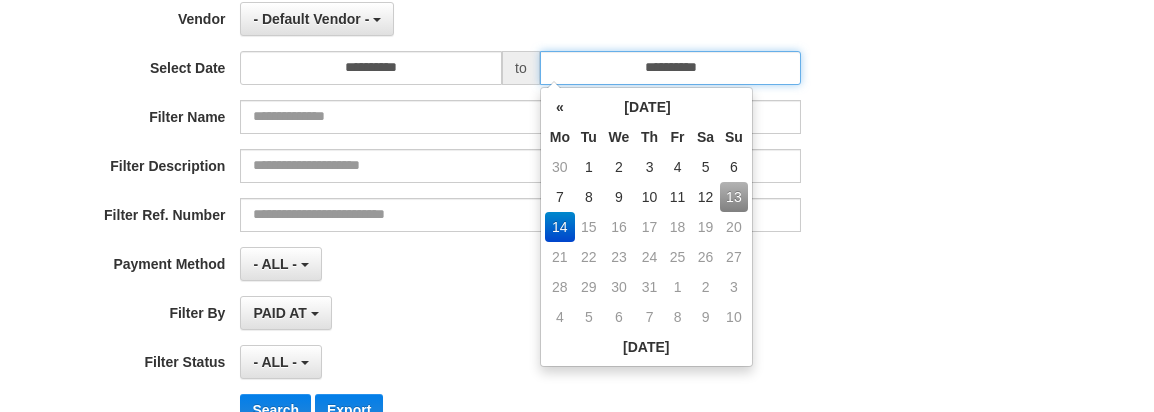 type on "**********" 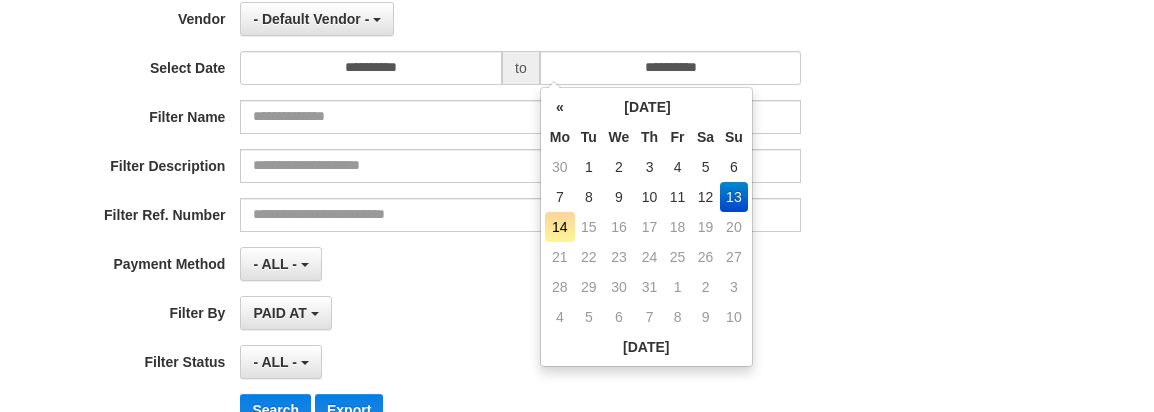 click on "PAID AT
PAID AT
CREATED AT" at bounding box center (520, 313) 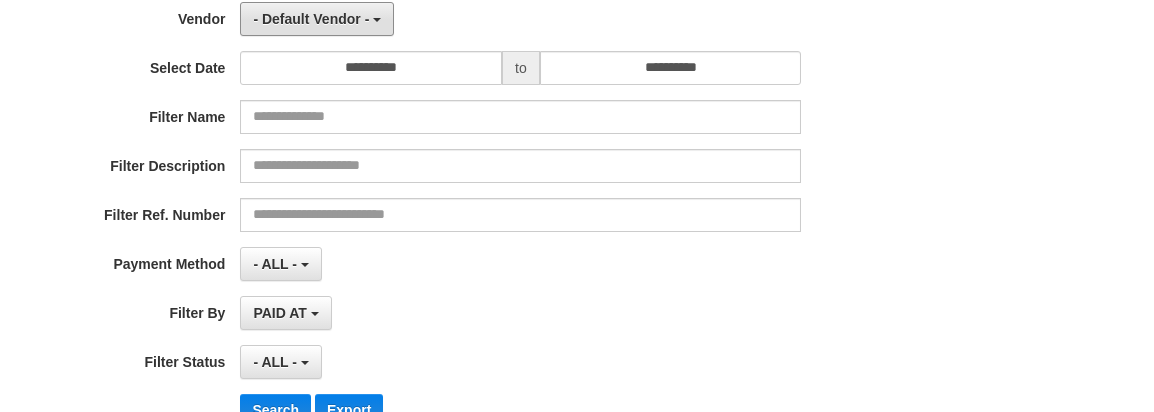 drag, startPoint x: 330, startPoint y: 22, endPoint x: 373, endPoint y: 202, distance: 185.06485 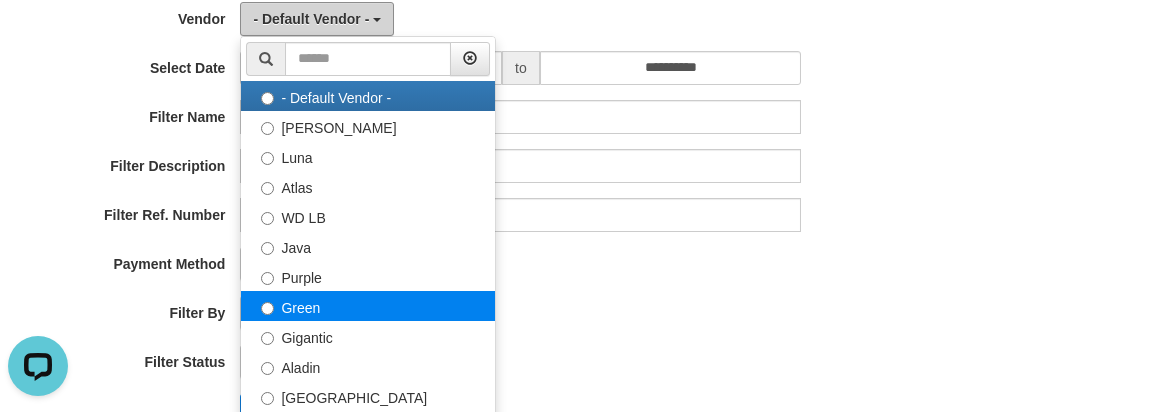 scroll, scrollTop: 0, scrollLeft: 0, axis: both 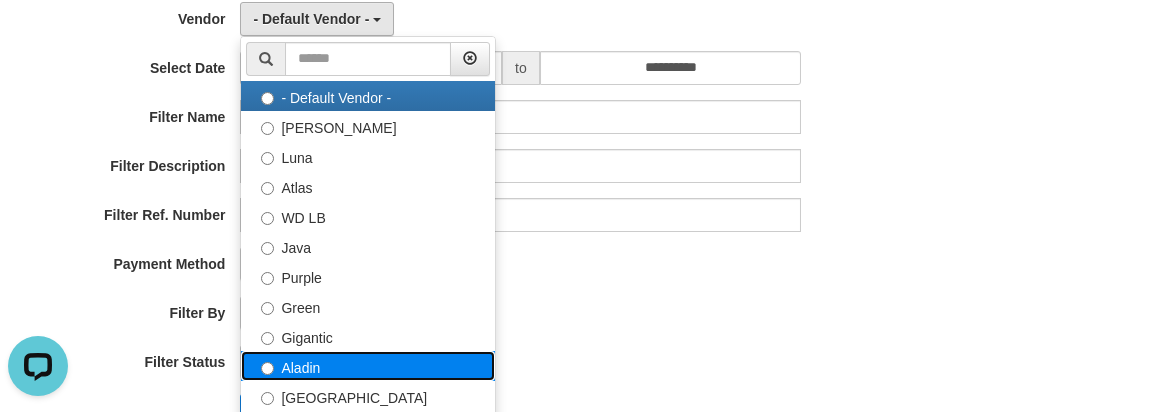 click on "Aladin" at bounding box center [368, 366] 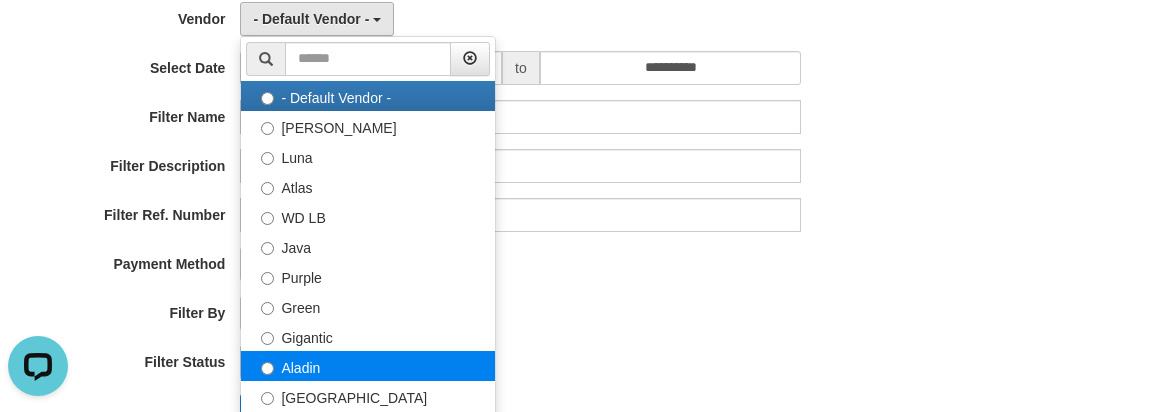 select on "**********" 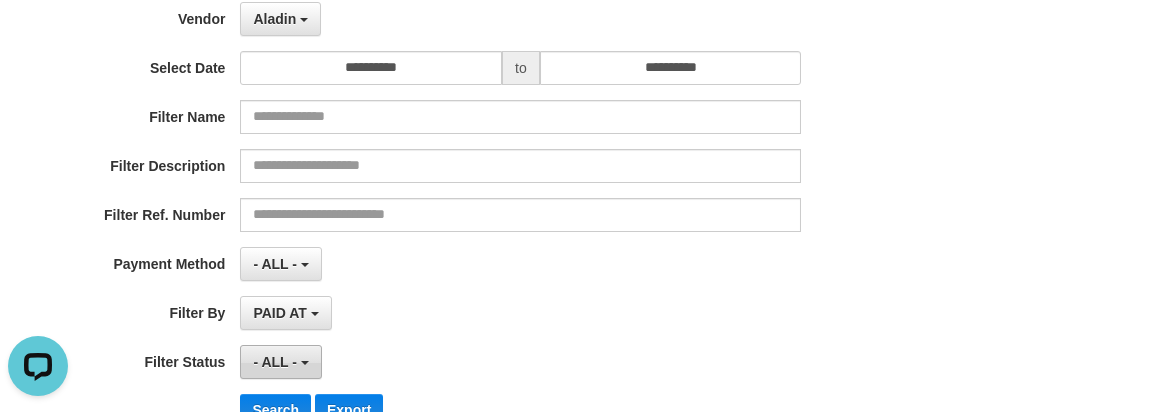 click on "- ALL -" at bounding box center [275, 362] 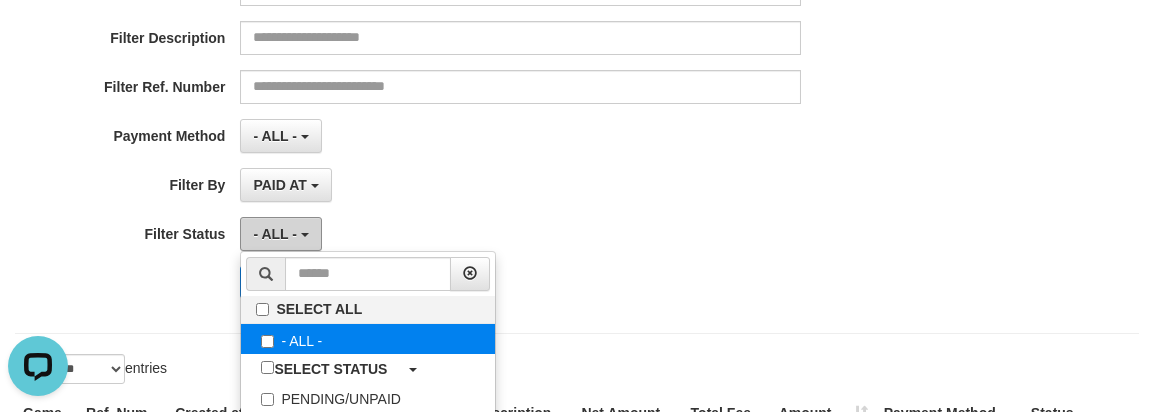 scroll, scrollTop: 400, scrollLeft: 0, axis: vertical 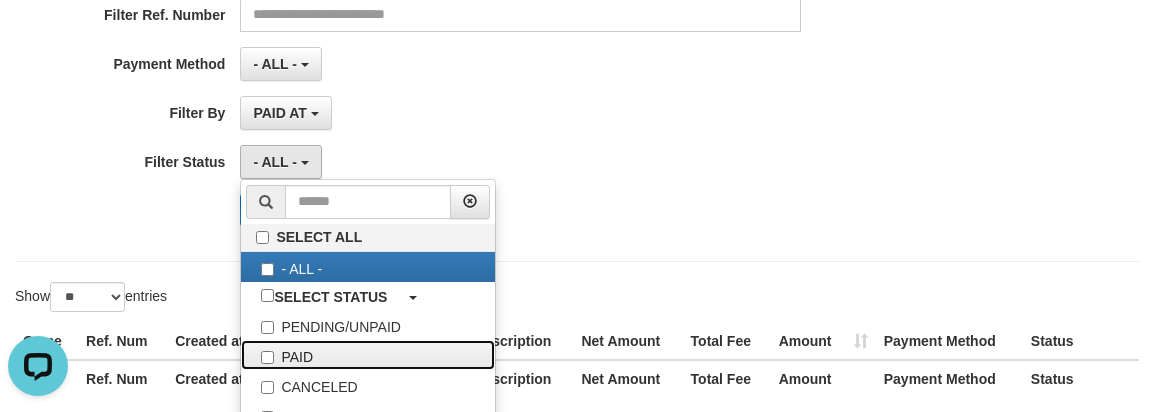 drag, startPoint x: 329, startPoint y: 356, endPoint x: 759, endPoint y: 260, distance: 440.58597 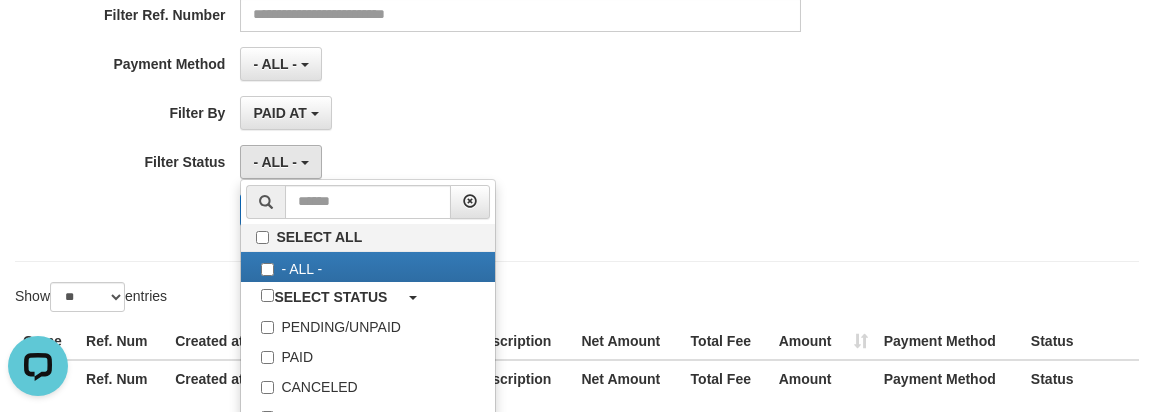 select on "*" 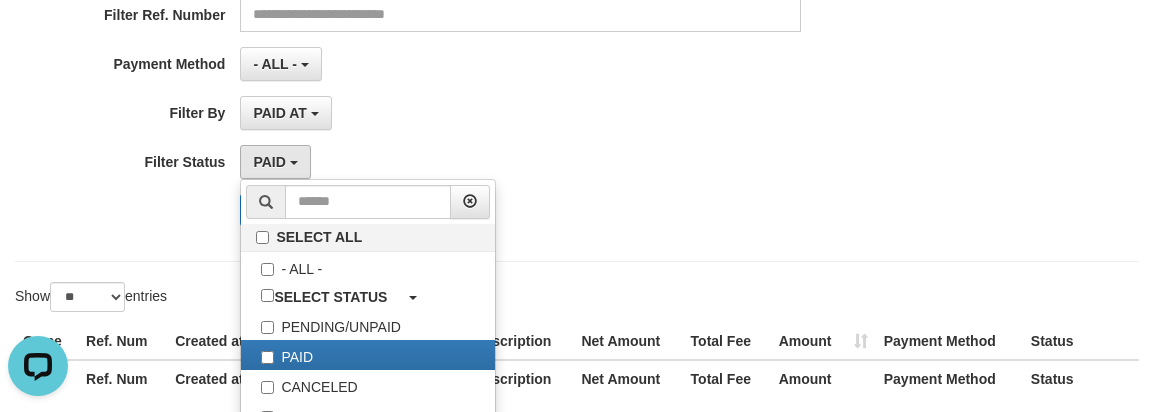 click on "**********" at bounding box center (577, -3) 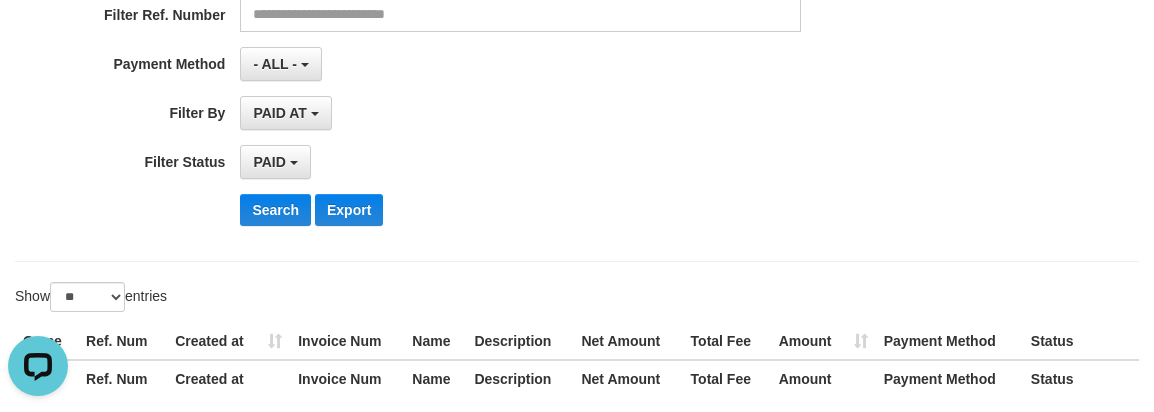 scroll, scrollTop: 300, scrollLeft: 0, axis: vertical 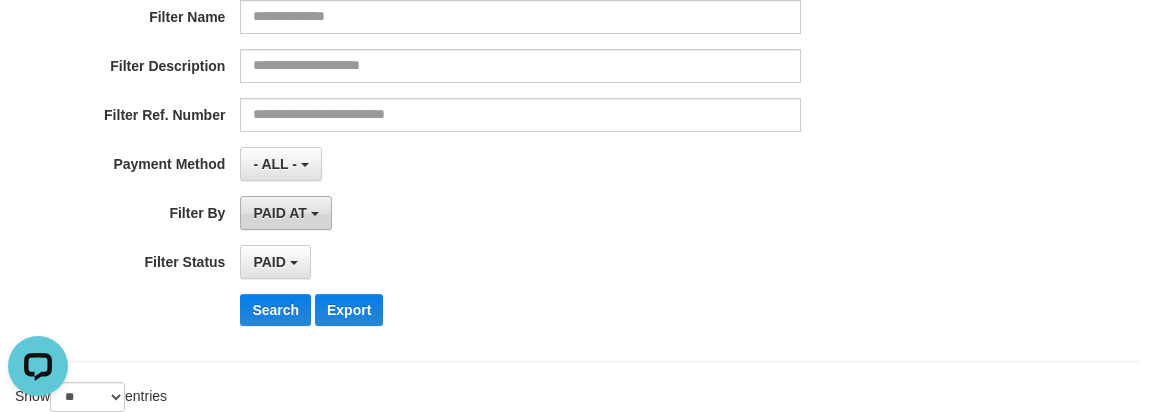click on "PAID AT" at bounding box center (279, 213) 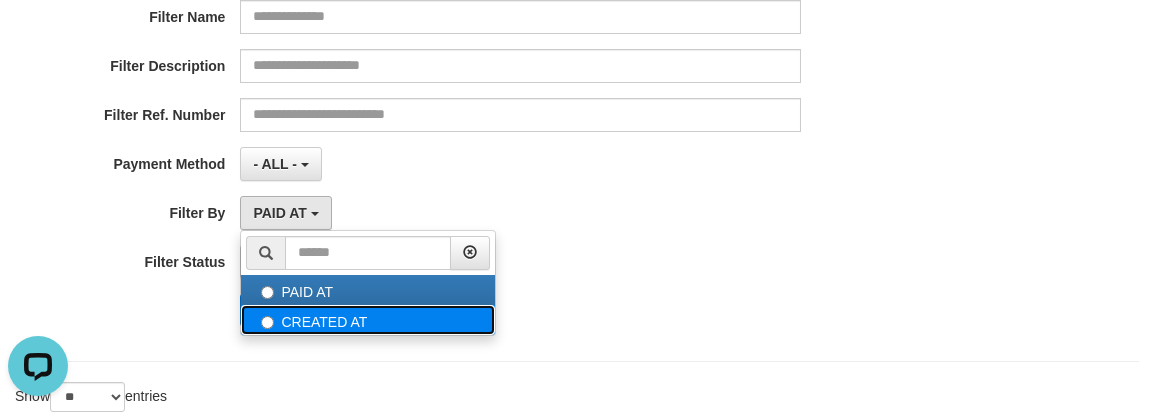 click on "CREATED AT" at bounding box center (368, 320) 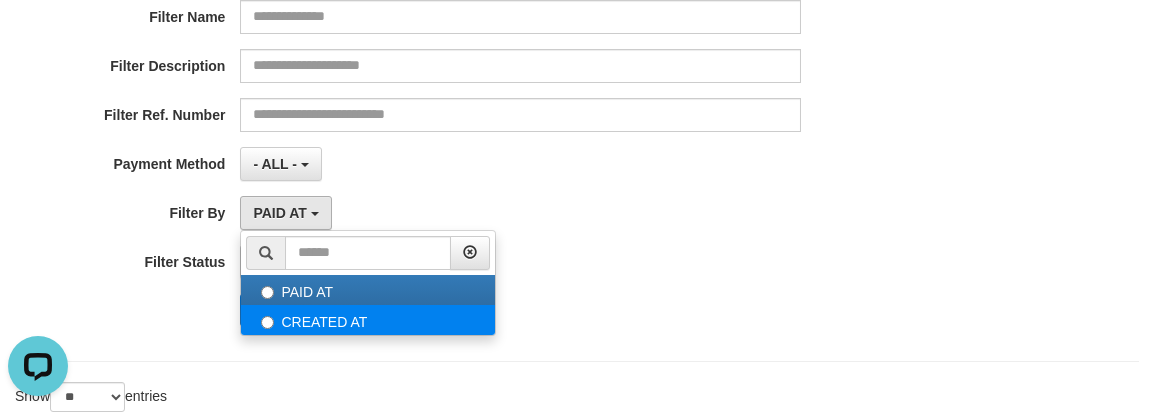 select on "*" 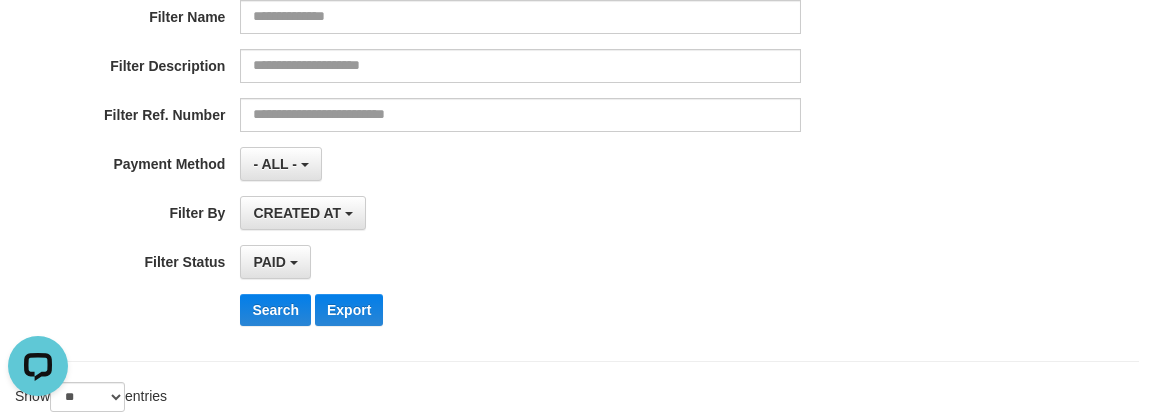 click on "Search
Export" at bounding box center [600, 310] 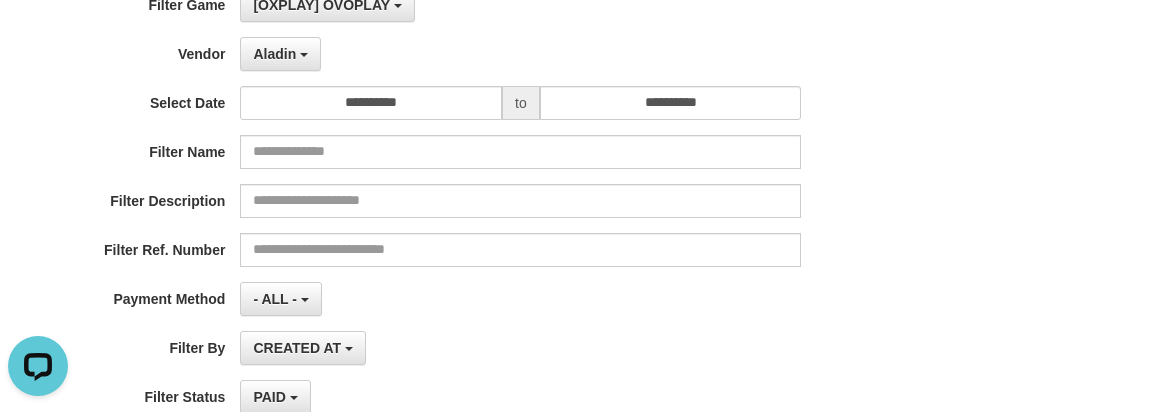 scroll, scrollTop: 200, scrollLeft: 0, axis: vertical 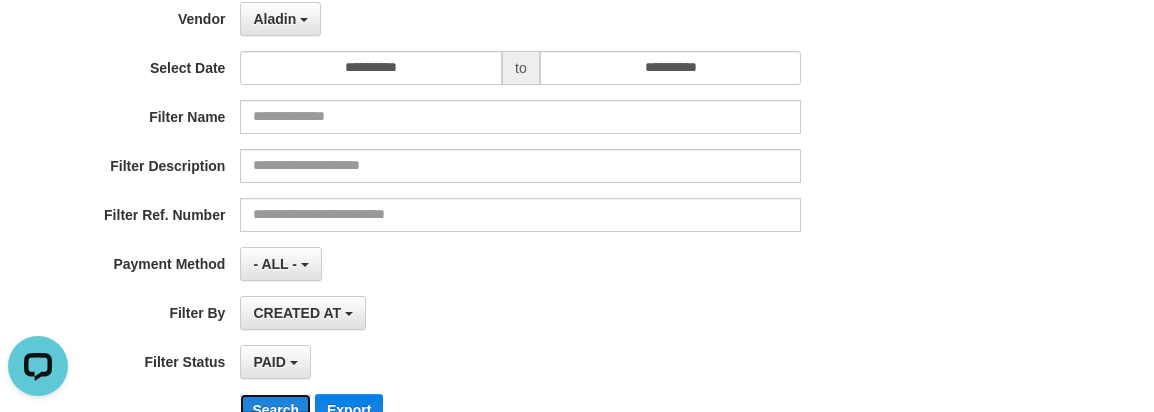 click on "Search" at bounding box center [275, 410] 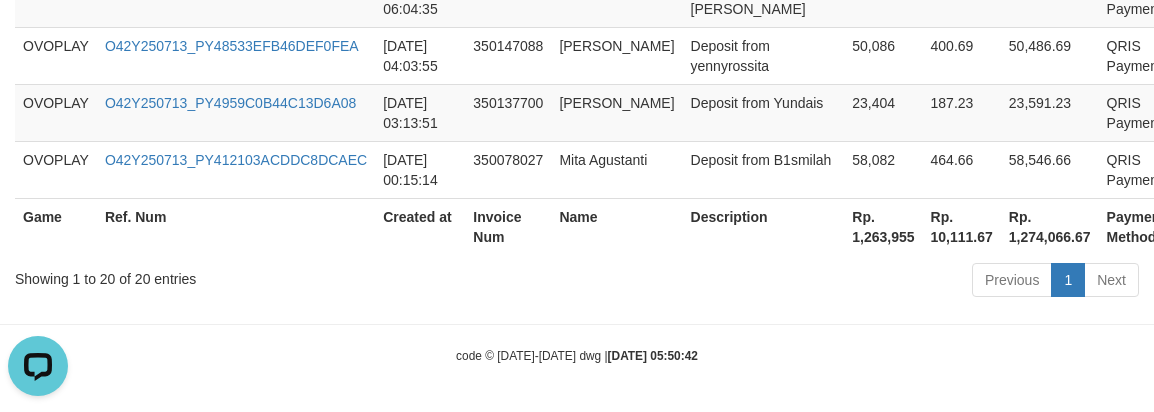 scroll, scrollTop: 1725, scrollLeft: 0, axis: vertical 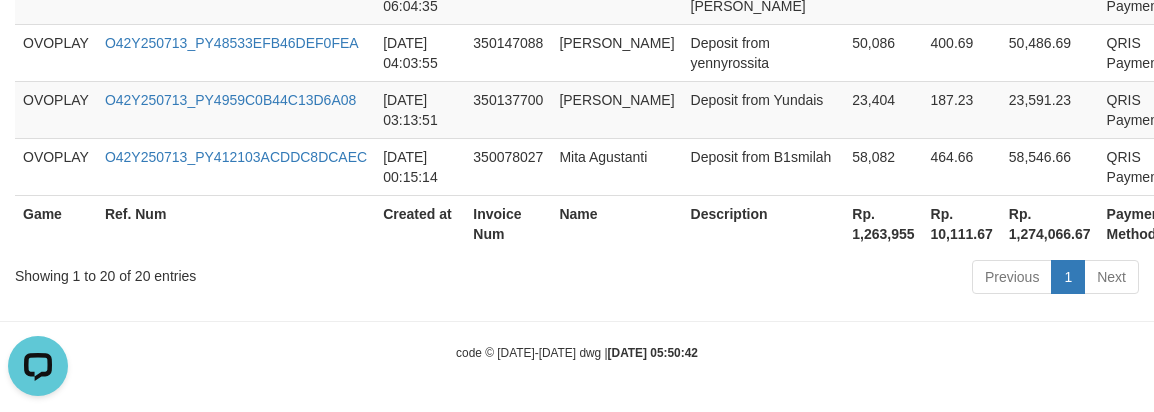 click on "Rp. 1,263,955" at bounding box center [883, 223] 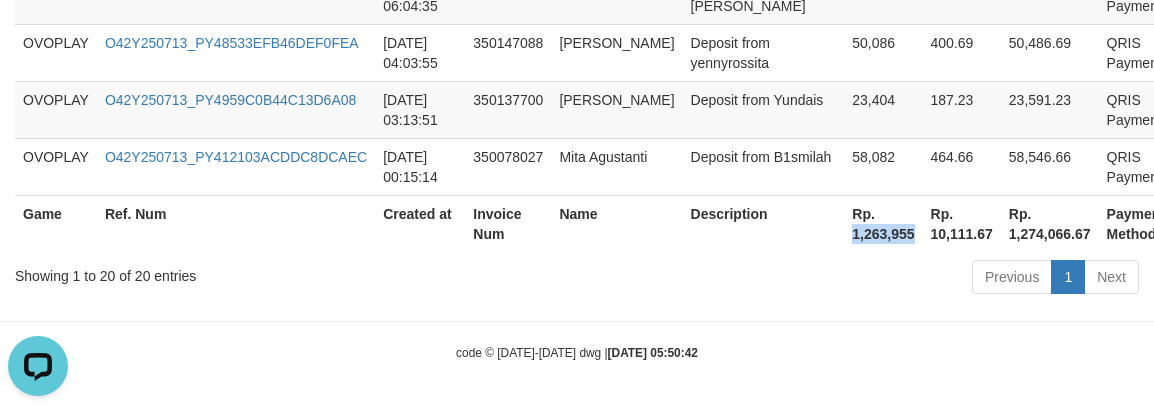 click on "Rp. 1,263,955" at bounding box center (883, 223) 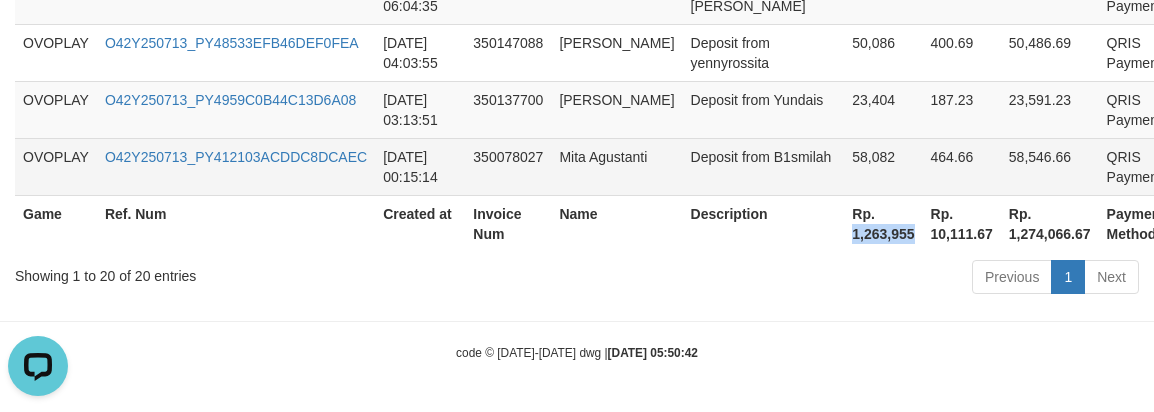 copy on "1,263,955" 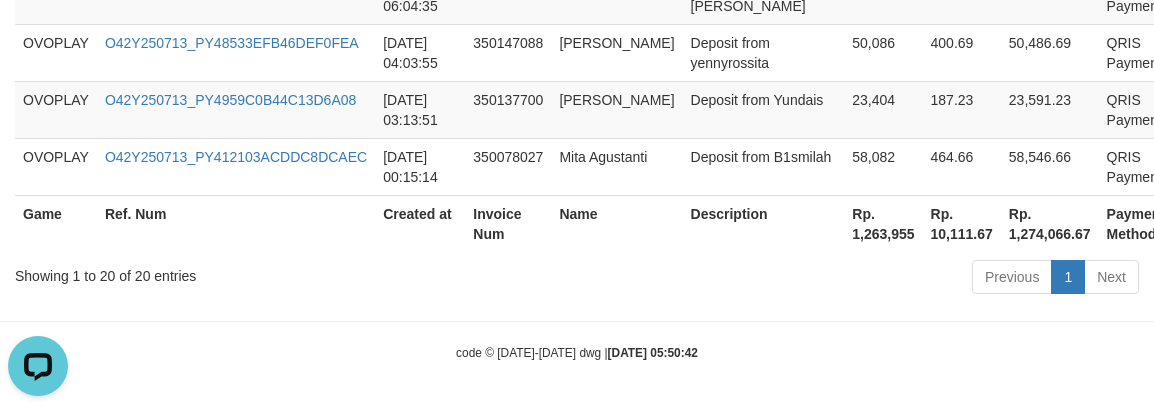 click on "Toggle navigation
Home
Bank
Account List
Load
By Website
Group
[OXPLAY]													OVOPLAY
By Load Group (DPS)
Group abo-ovoplay
Mutasi Bank
Search
Sync
Note Mutasi
Deposit" at bounding box center [577, -657] 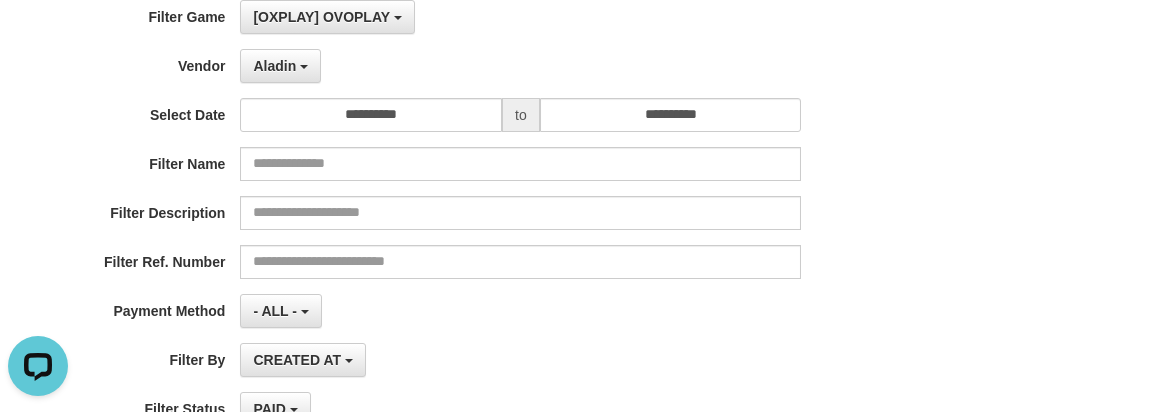 scroll, scrollTop: 0, scrollLeft: 0, axis: both 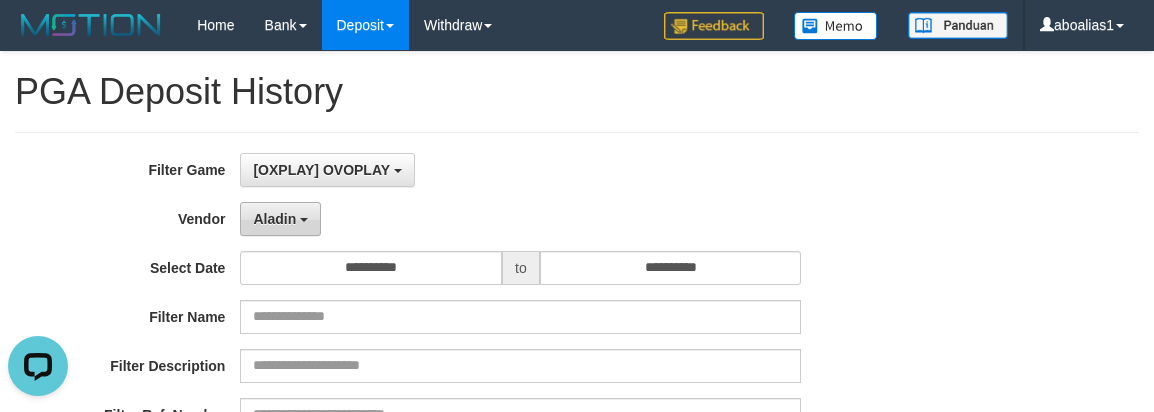 click on "Aladin" at bounding box center [274, 219] 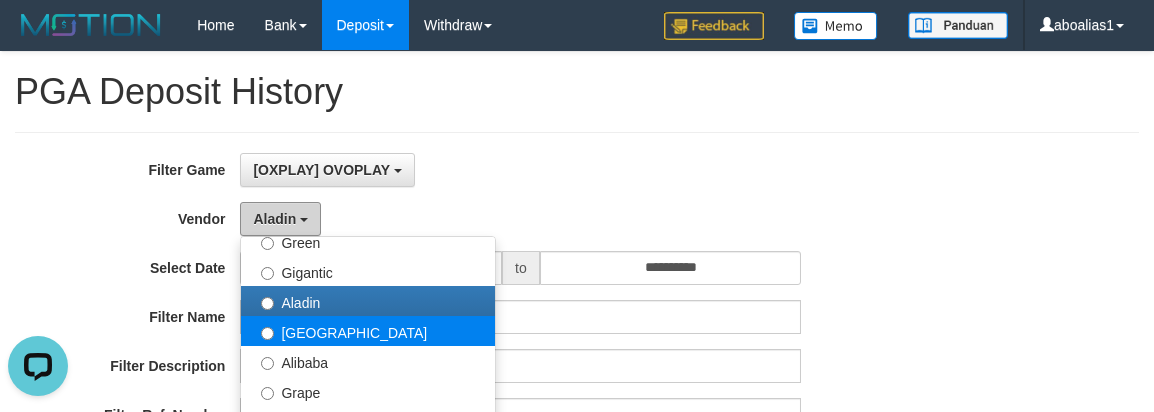 scroll, scrollTop: 300, scrollLeft: 0, axis: vertical 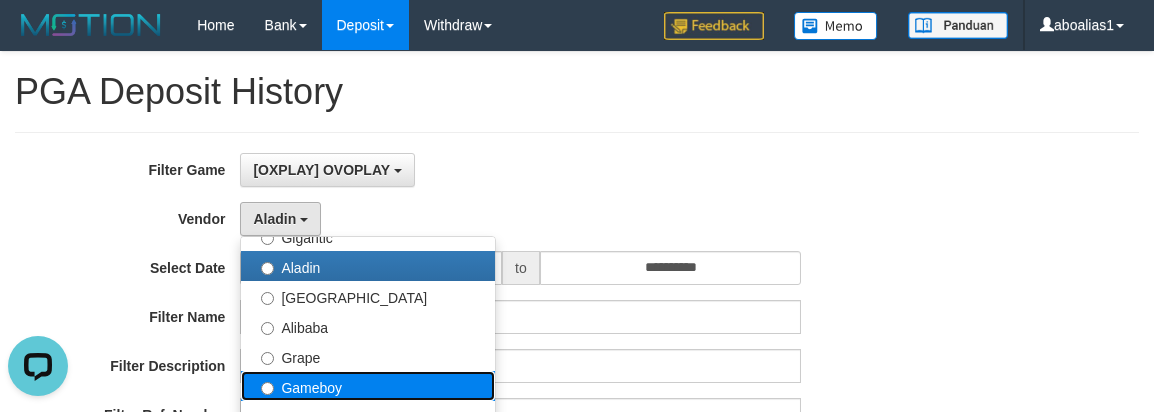click on "Gameboy" at bounding box center [368, 386] 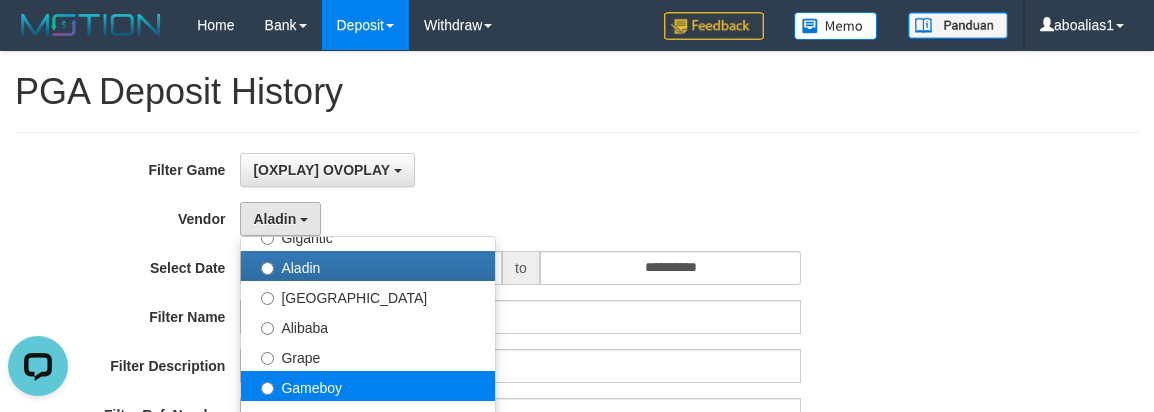 select on "**********" 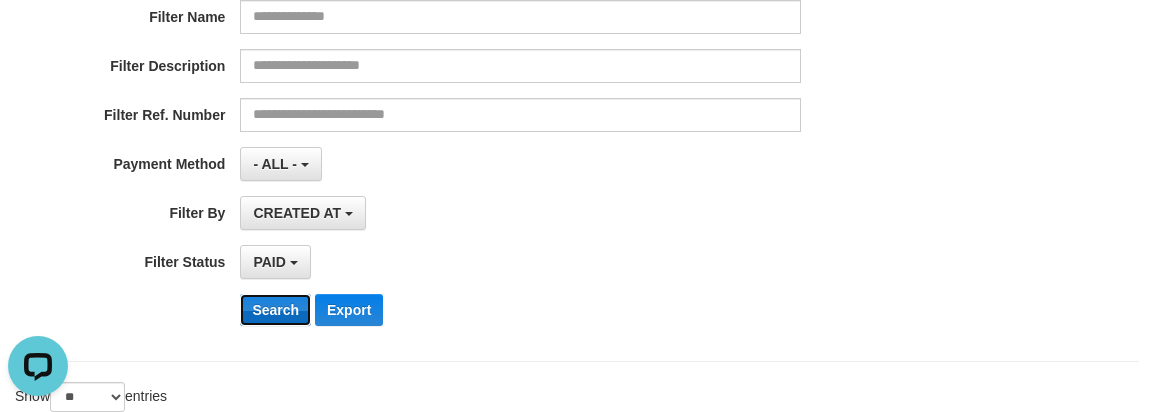 click on "Search" at bounding box center [275, 310] 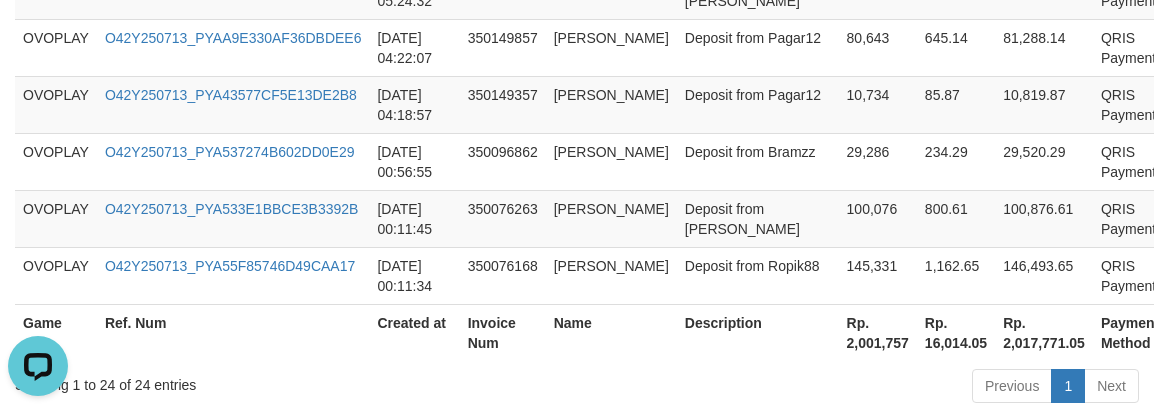 scroll, scrollTop: 1953, scrollLeft: 0, axis: vertical 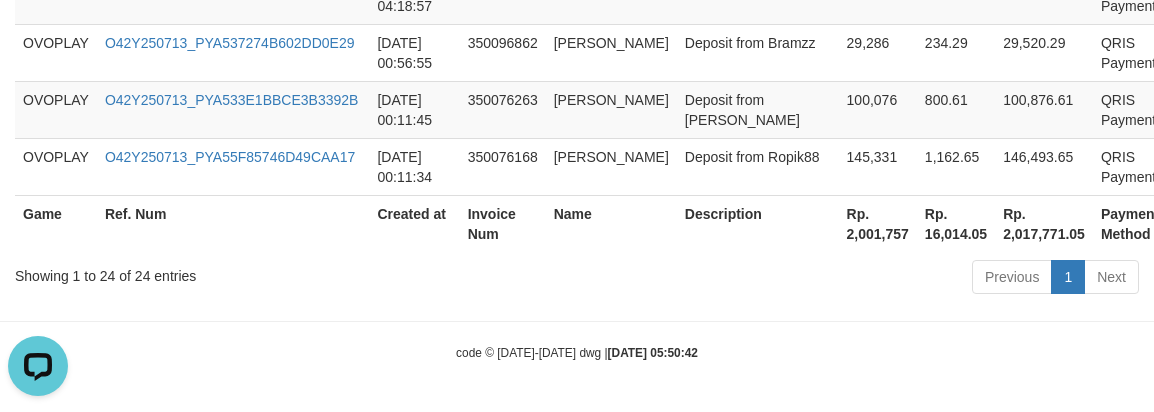 click on "Rp. 2,001,757" at bounding box center [878, 223] 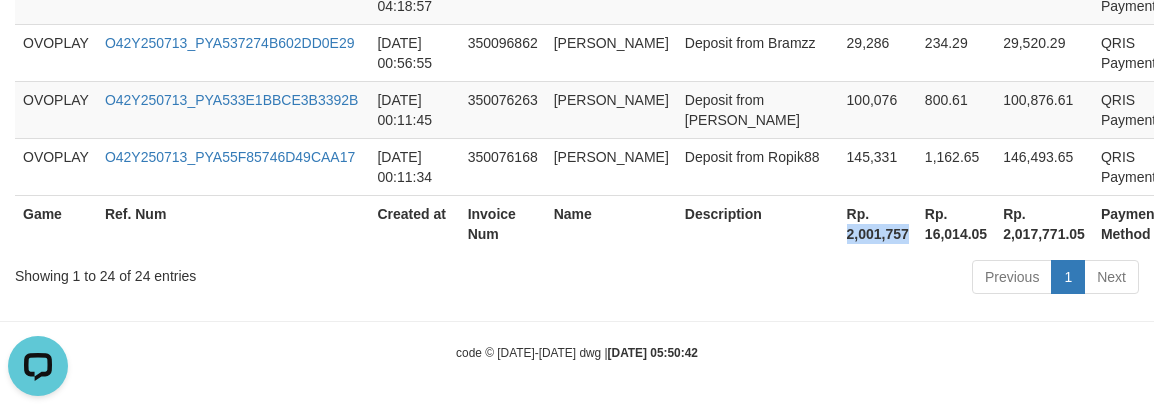 click on "Rp. 2,001,757" at bounding box center [878, 223] 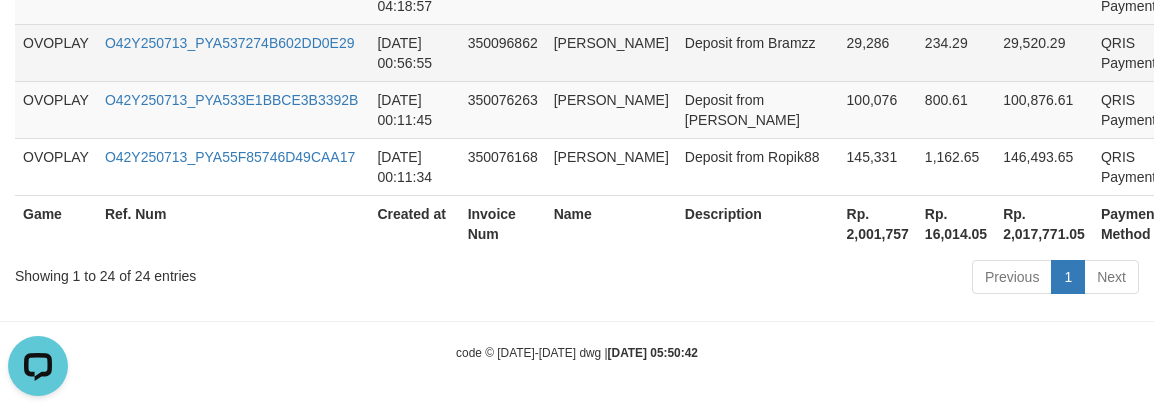 drag, startPoint x: 650, startPoint y: 42, endPoint x: 658, endPoint y: 67, distance: 26.24881 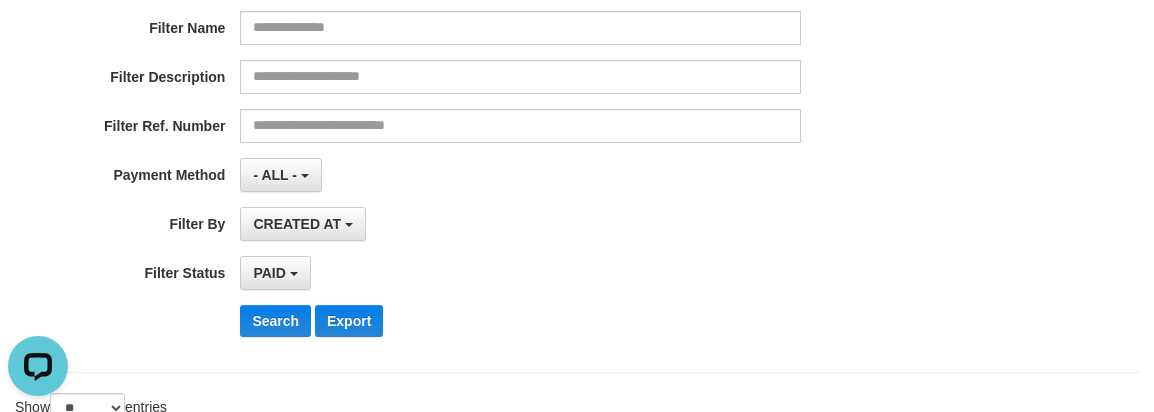scroll, scrollTop: 253, scrollLeft: 0, axis: vertical 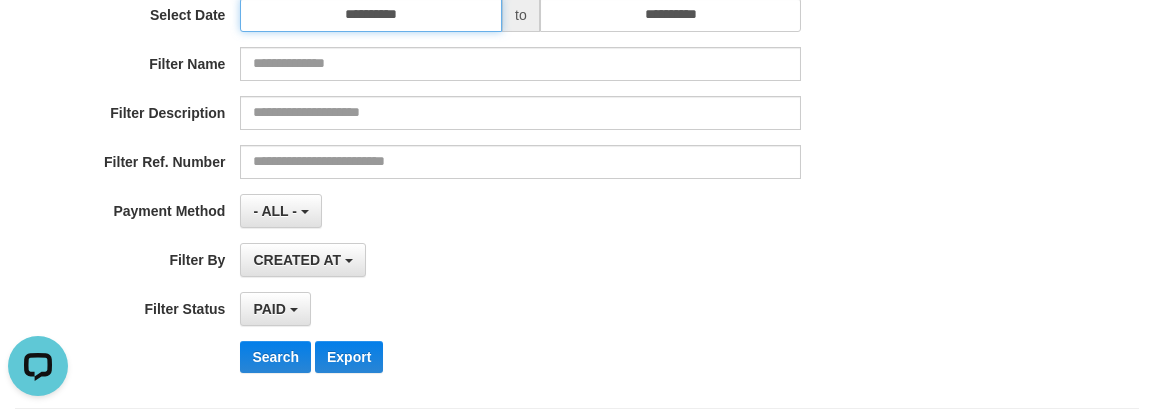 drag, startPoint x: 423, startPoint y: 10, endPoint x: 413, endPoint y: 25, distance: 18.027756 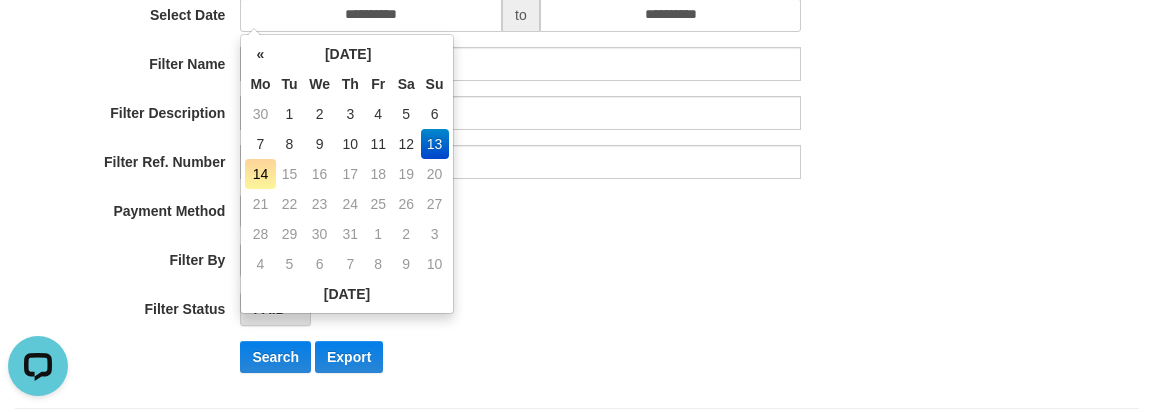 click on "14" at bounding box center (260, 174) 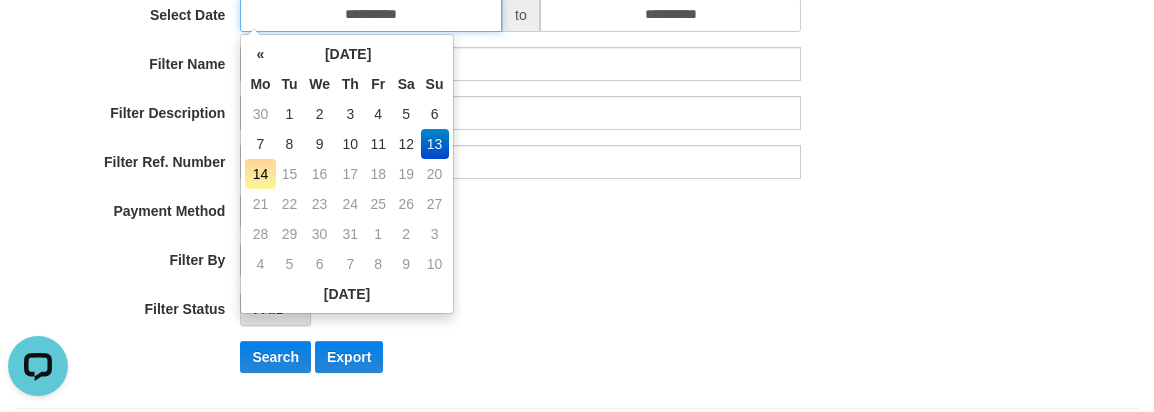 type on "**********" 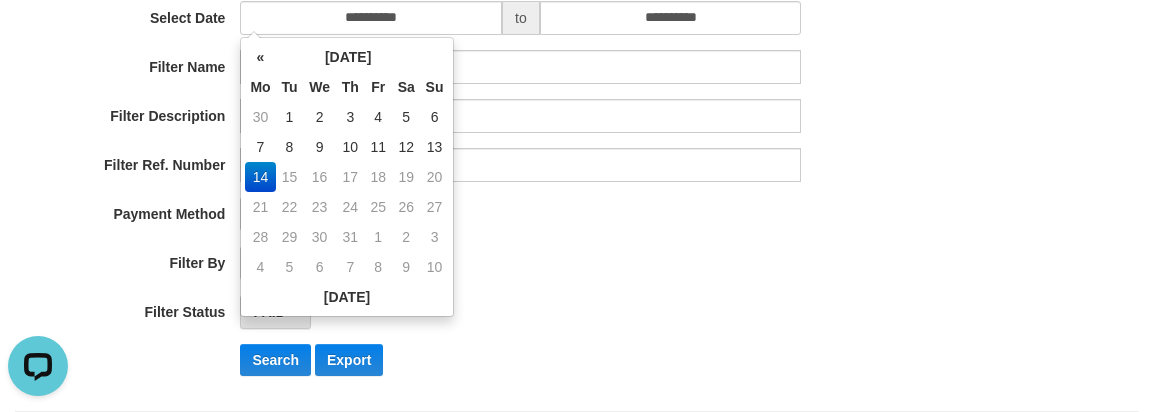 drag, startPoint x: 612, startPoint y: 249, endPoint x: 490, endPoint y: 259, distance: 122.40915 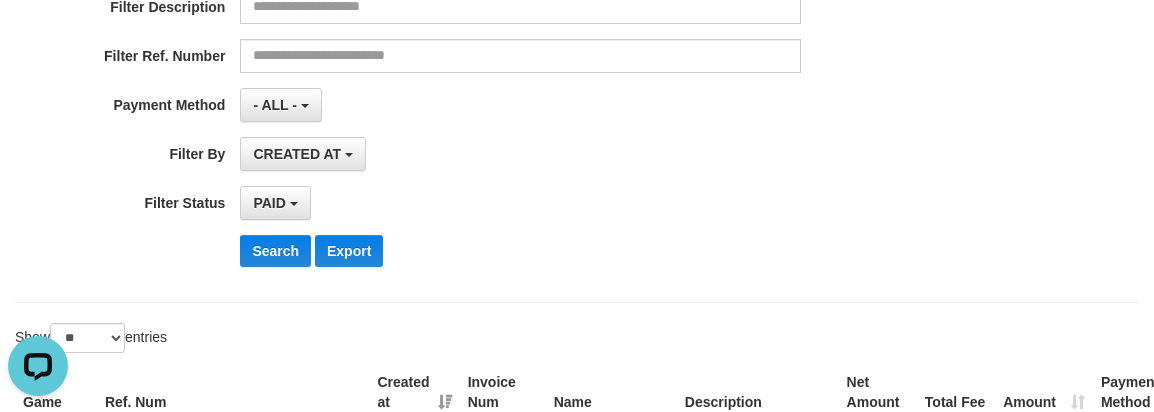 scroll, scrollTop: 450, scrollLeft: 0, axis: vertical 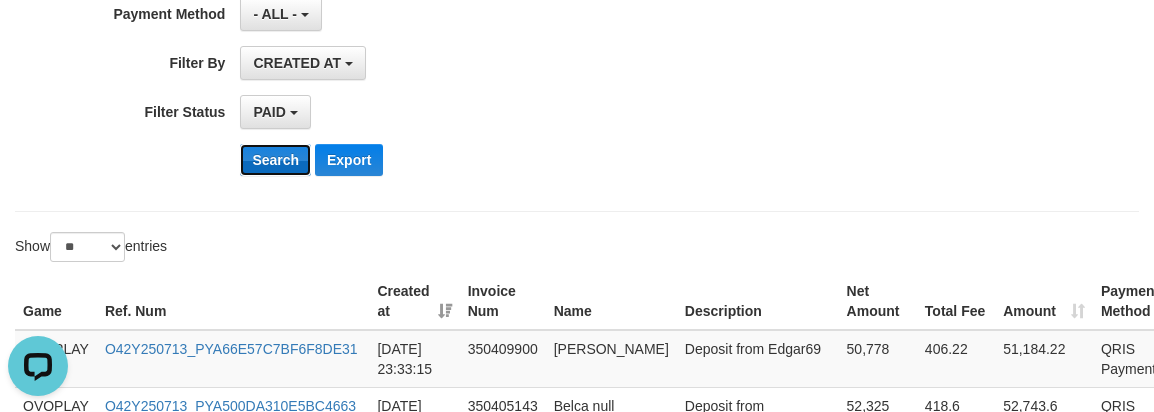 click on "Search" at bounding box center (275, 160) 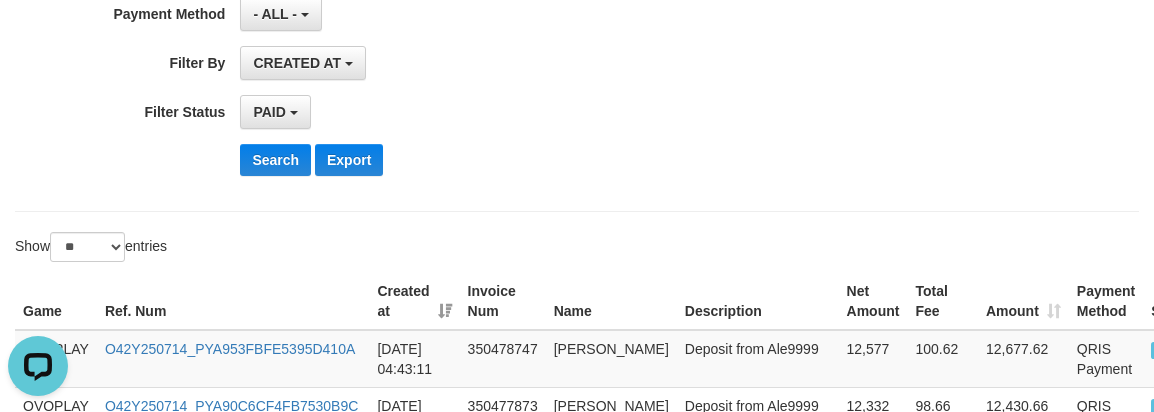 click on "Search
Export" at bounding box center [600, 160] 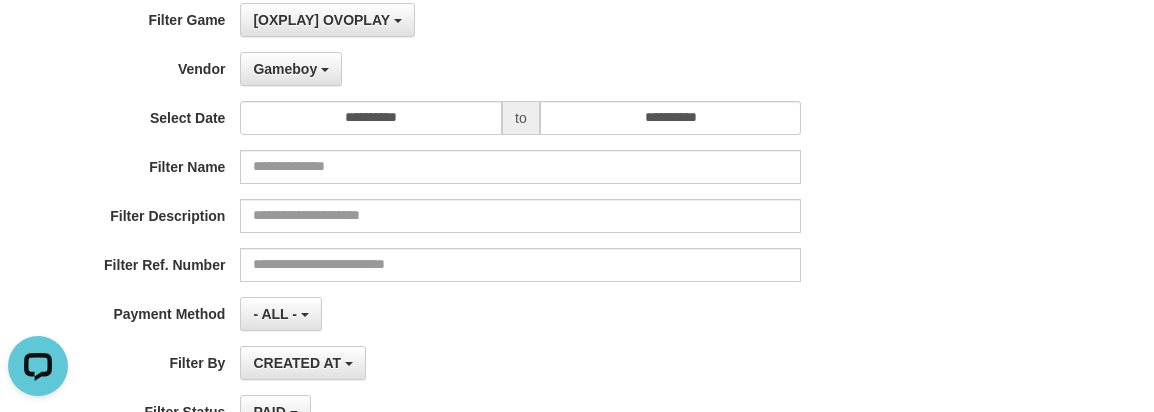 scroll, scrollTop: 550, scrollLeft: 0, axis: vertical 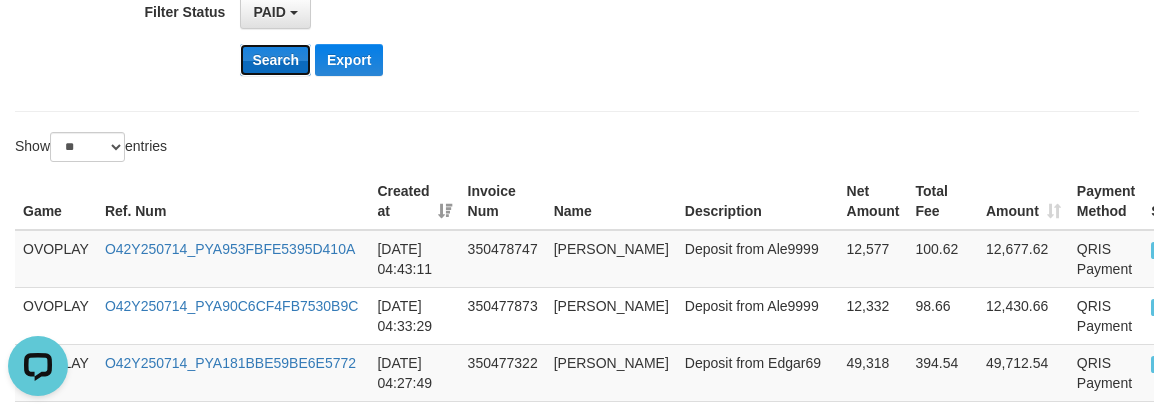 click on "Search" at bounding box center [275, 60] 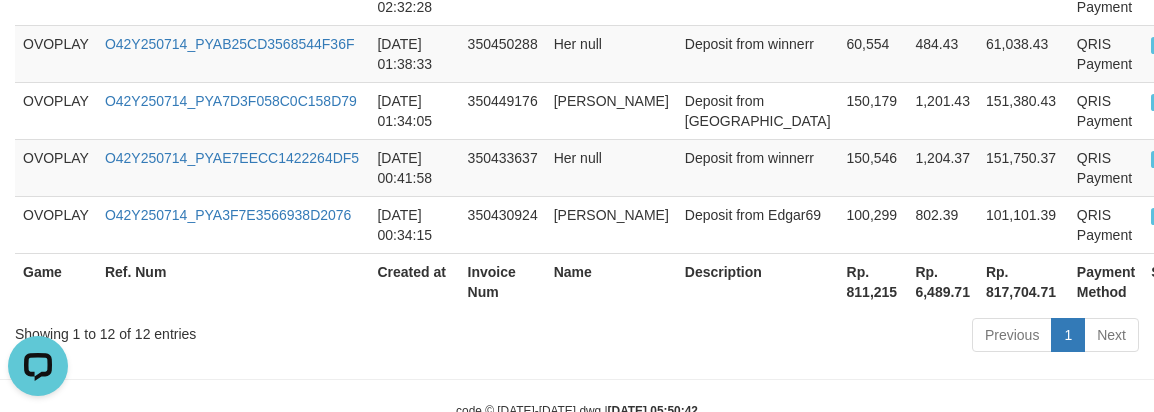 scroll, scrollTop: 1269, scrollLeft: 0, axis: vertical 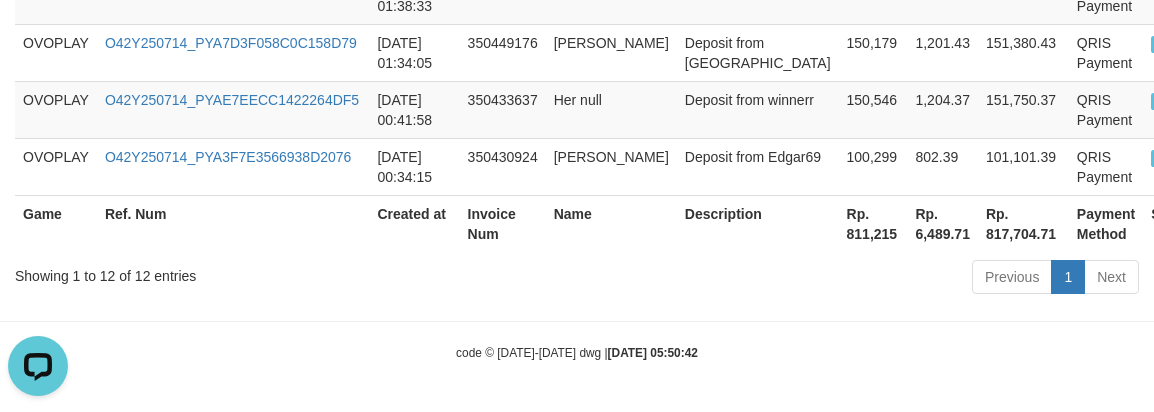 click on "Rp. 811,215" at bounding box center (873, 223) 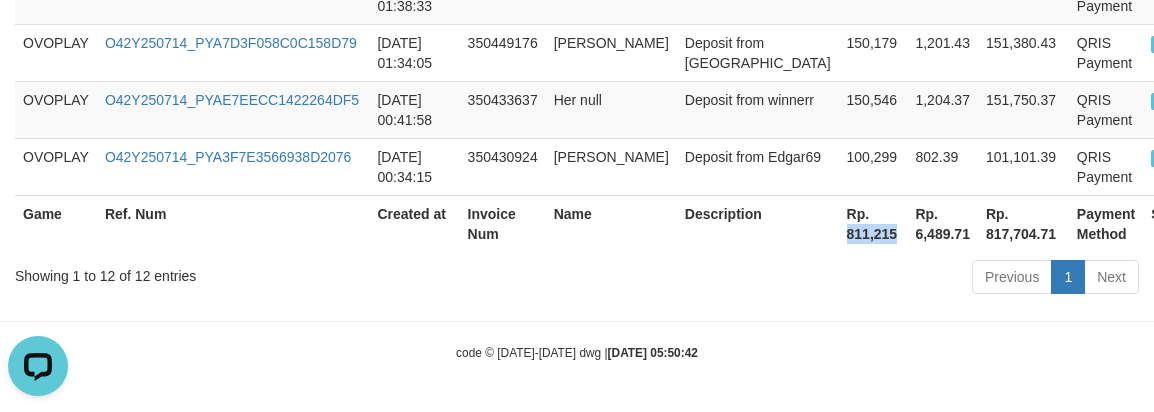 click on "Rp. 811,215" at bounding box center (873, 223) 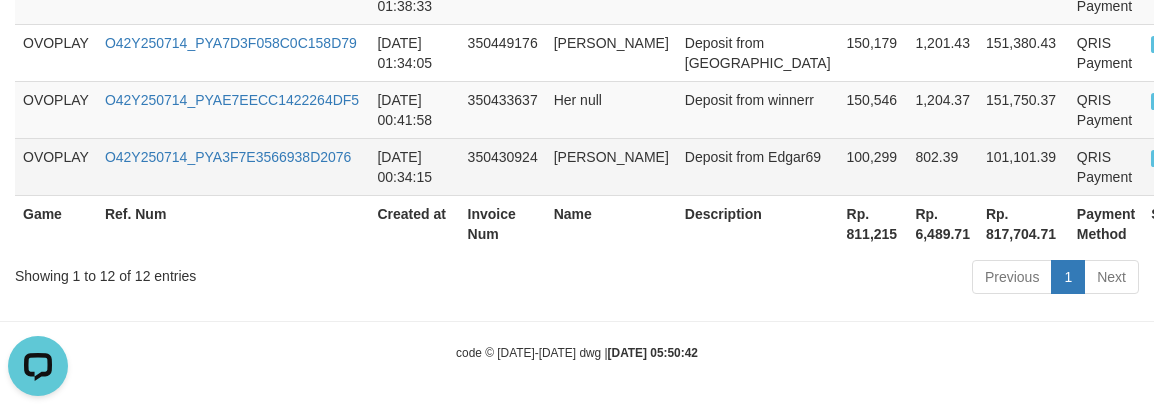 click on "2025-07-14 00:34:15" at bounding box center [414, 166] 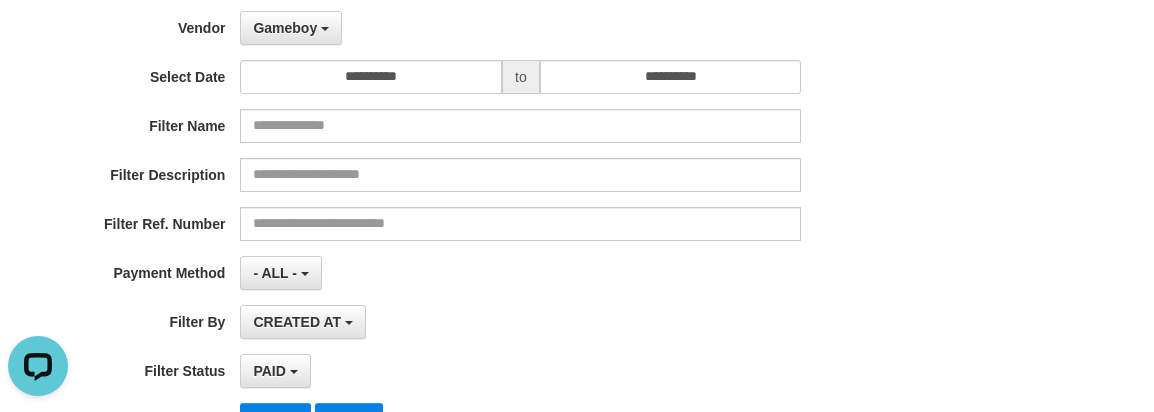 scroll, scrollTop: 69, scrollLeft: 0, axis: vertical 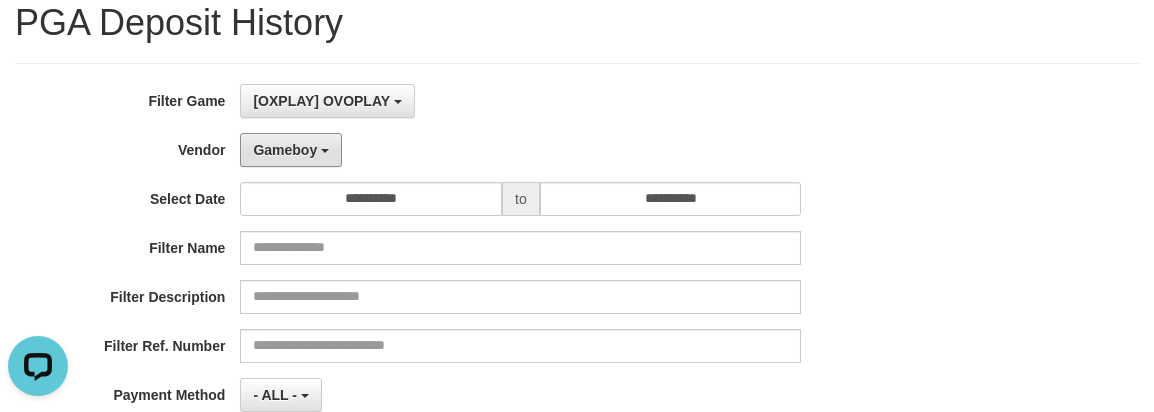 drag, startPoint x: 276, startPoint y: 143, endPoint x: 364, endPoint y: 334, distance: 210.29741 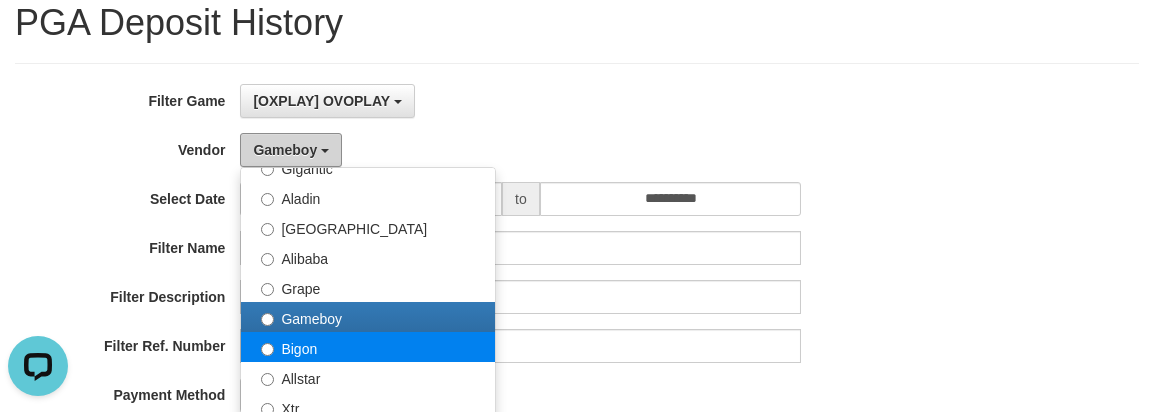 scroll, scrollTop: 200, scrollLeft: 0, axis: vertical 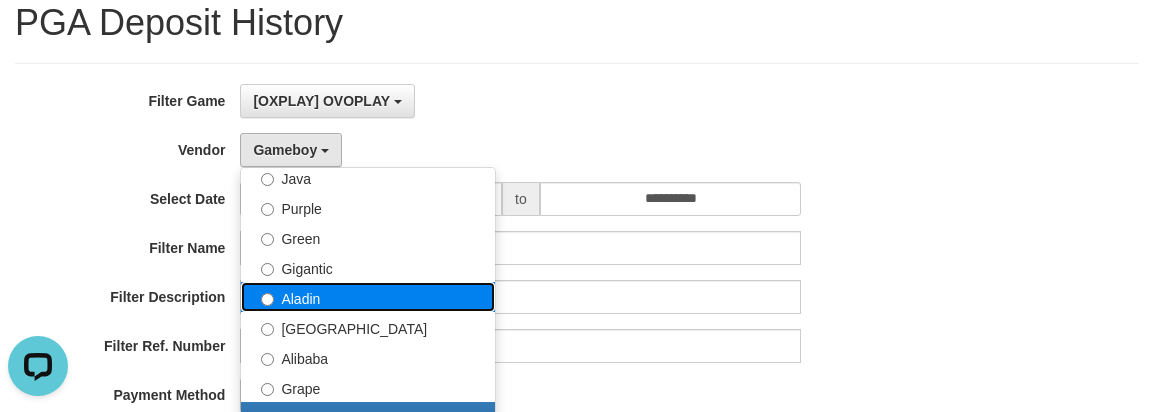 click on "Aladin" at bounding box center [368, 297] 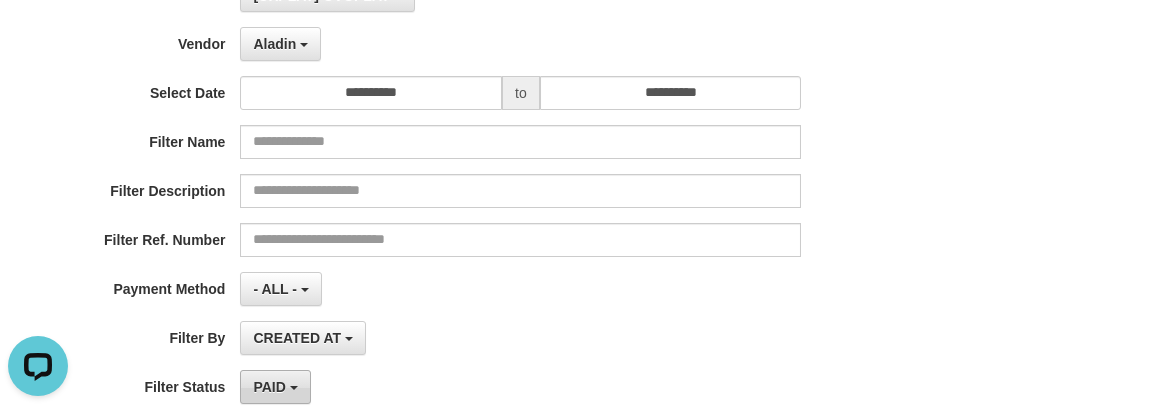 scroll, scrollTop: 269, scrollLeft: 0, axis: vertical 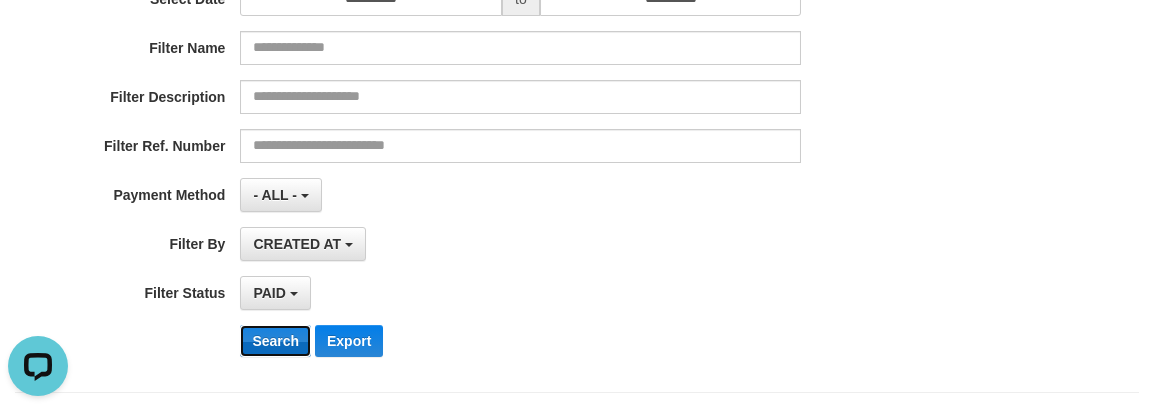 click on "Search" at bounding box center [275, 341] 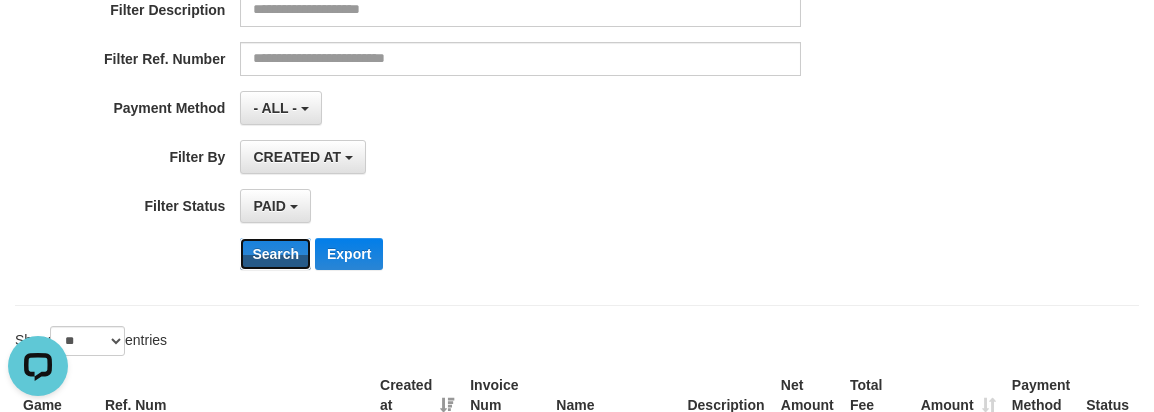 scroll, scrollTop: 756, scrollLeft: 0, axis: vertical 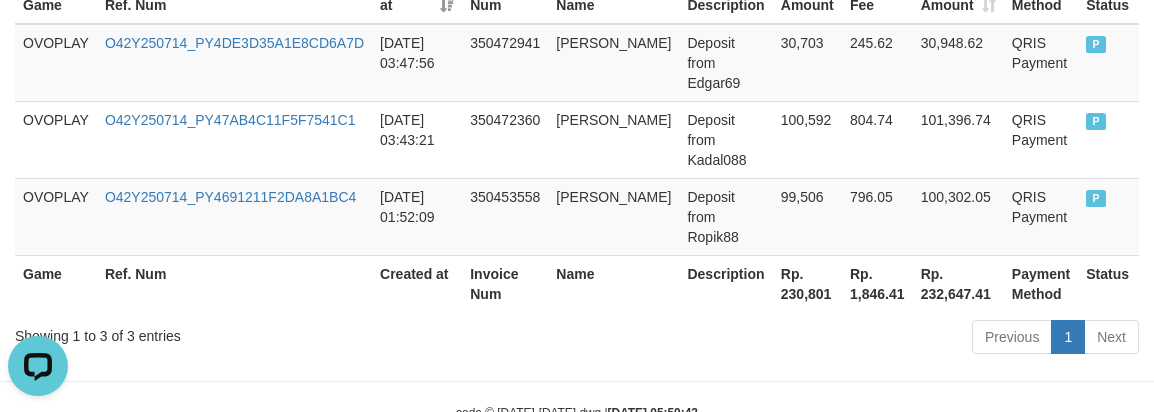 click on "Rp. 230,801" at bounding box center [807, 283] 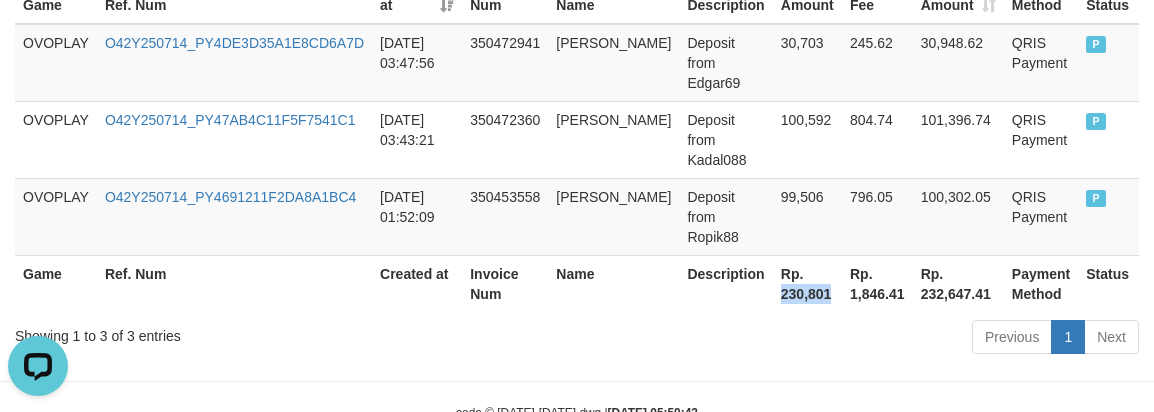click on "Rp. 230,801" at bounding box center [807, 283] 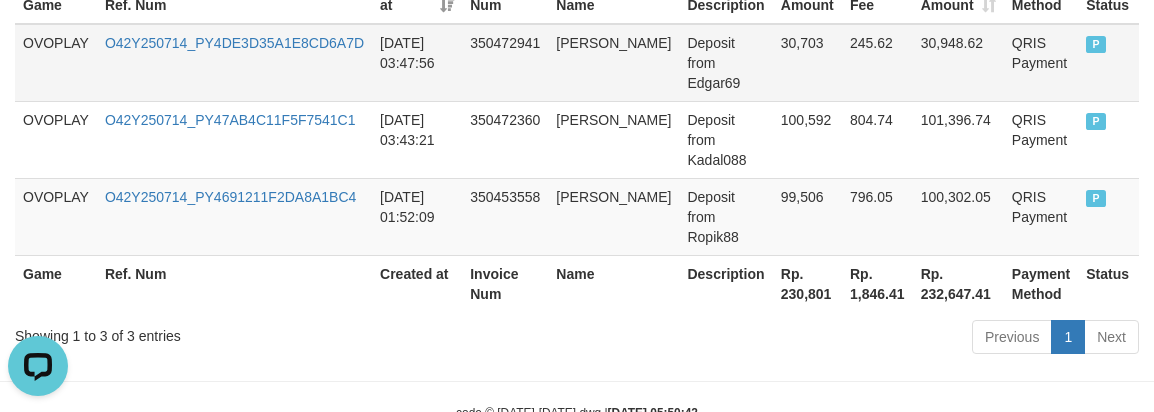 drag, startPoint x: 564, startPoint y: 44, endPoint x: 594, endPoint y: 123, distance: 84.50444 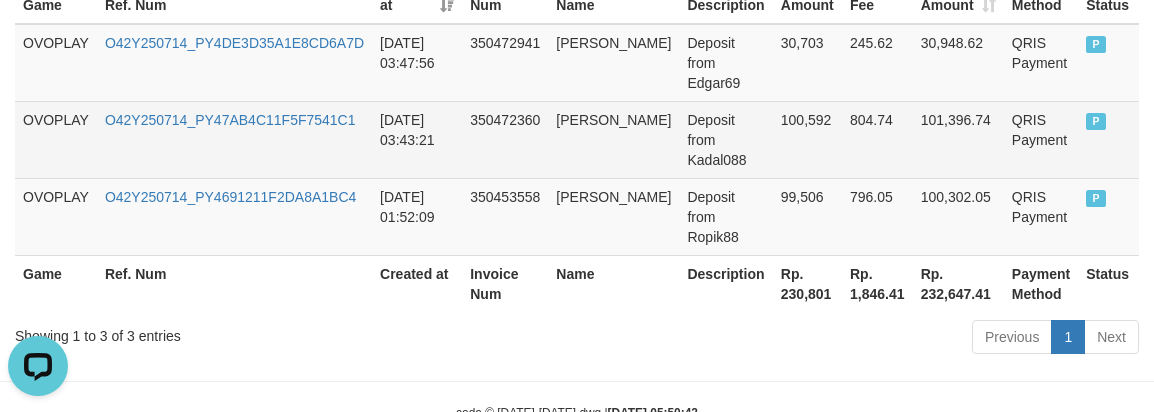 click on "Edgar null" at bounding box center [613, 63] 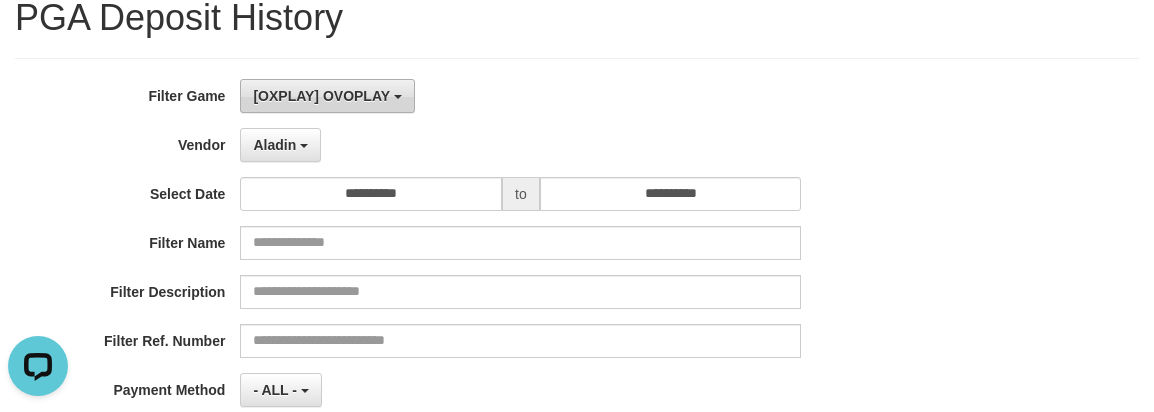 scroll, scrollTop: 0, scrollLeft: 0, axis: both 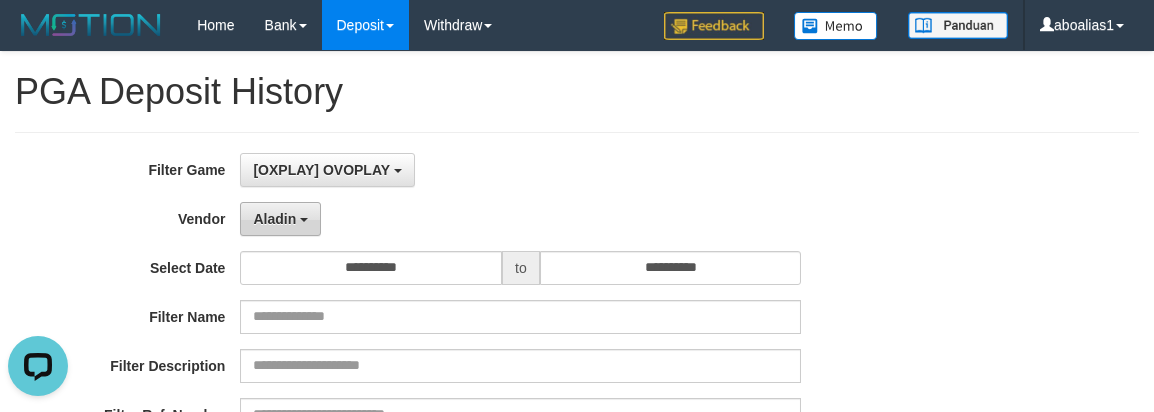 drag, startPoint x: 299, startPoint y: 227, endPoint x: 454, endPoint y: 322, distance: 181.79659 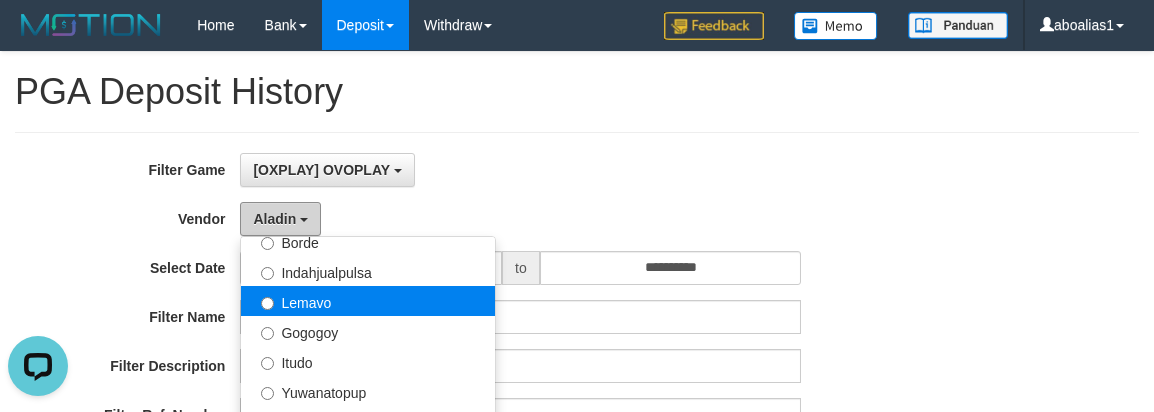 scroll, scrollTop: 686, scrollLeft: 0, axis: vertical 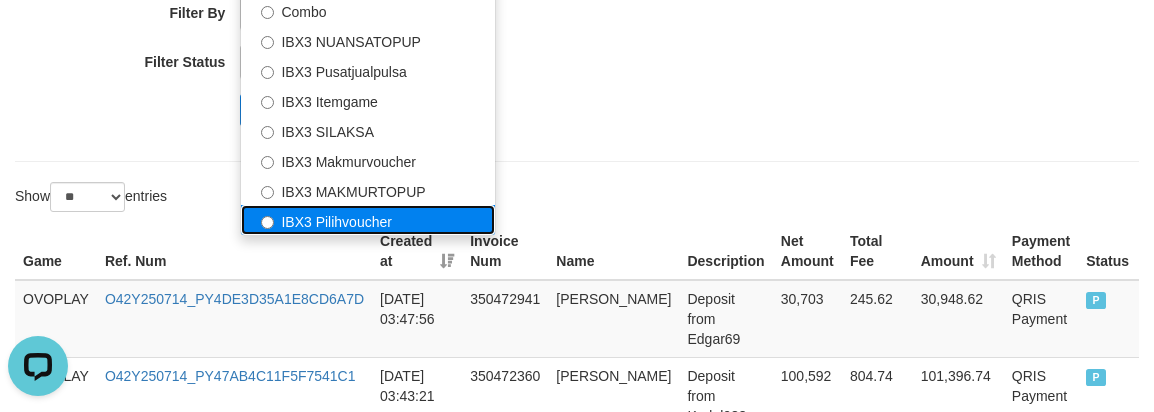 click on "IBX3 Pilihvoucher" at bounding box center [368, 220] 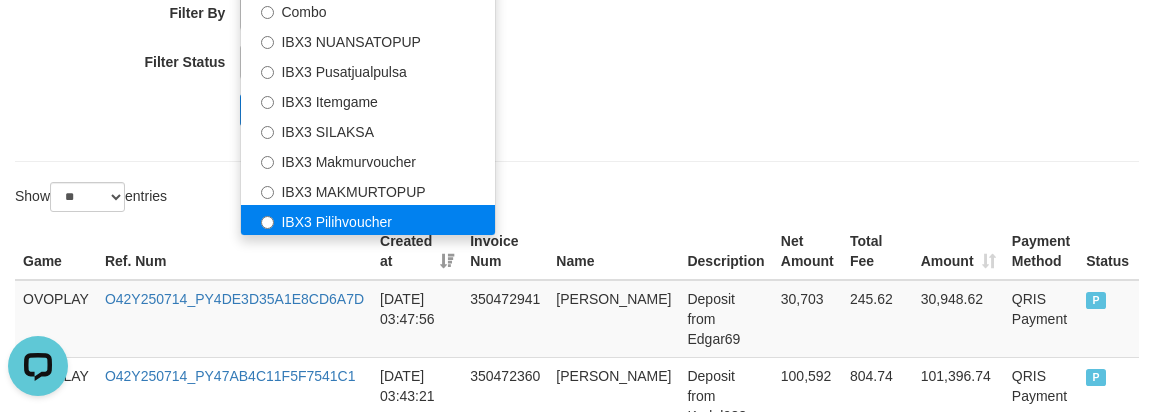 select on "**********" 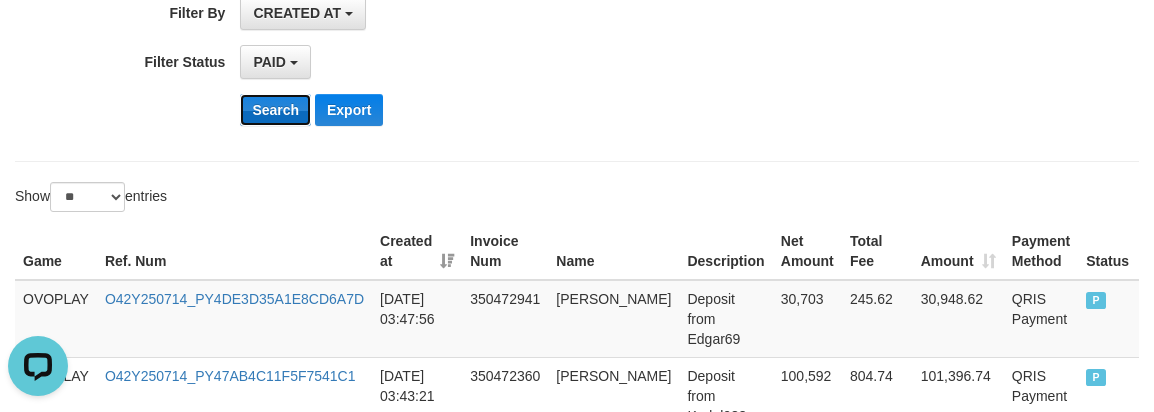 click on "Search" at bounding box center [275, 110] 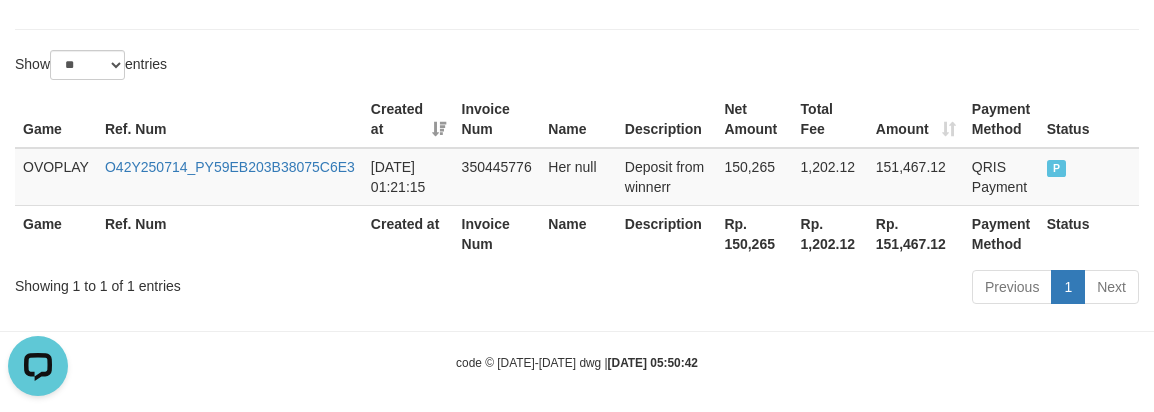scroll, scrollTop: 642, scrollLeft: 0, axis: vertical 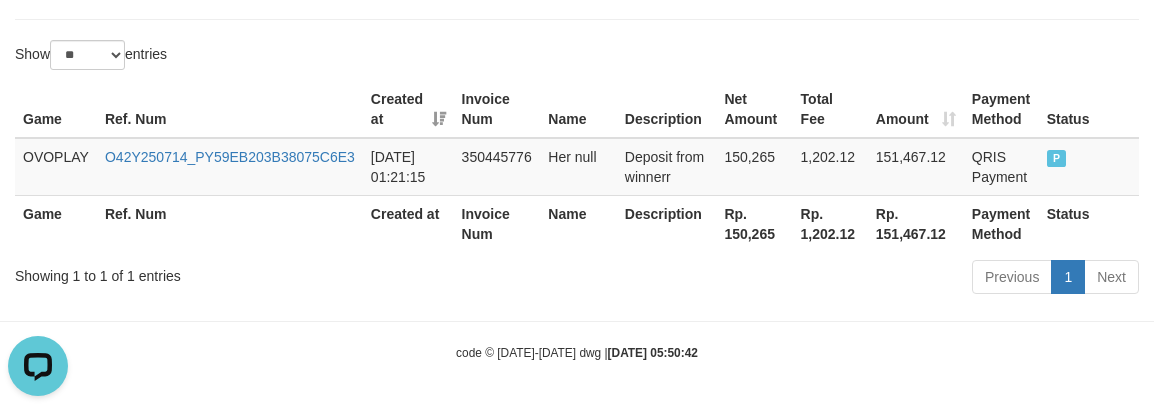 click on "Rp. 150,265" at bounding box center (754, 223) 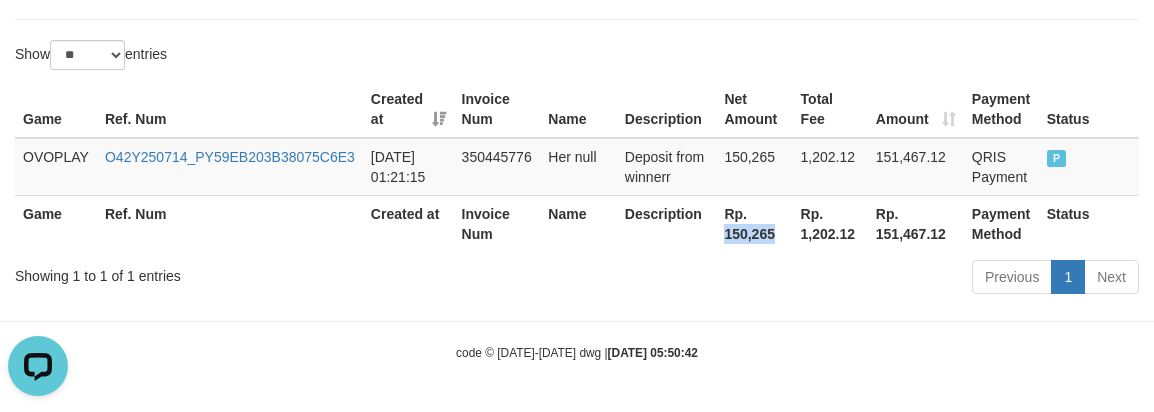 click on "Rp. 150,265" at bounding box center (754, 223) 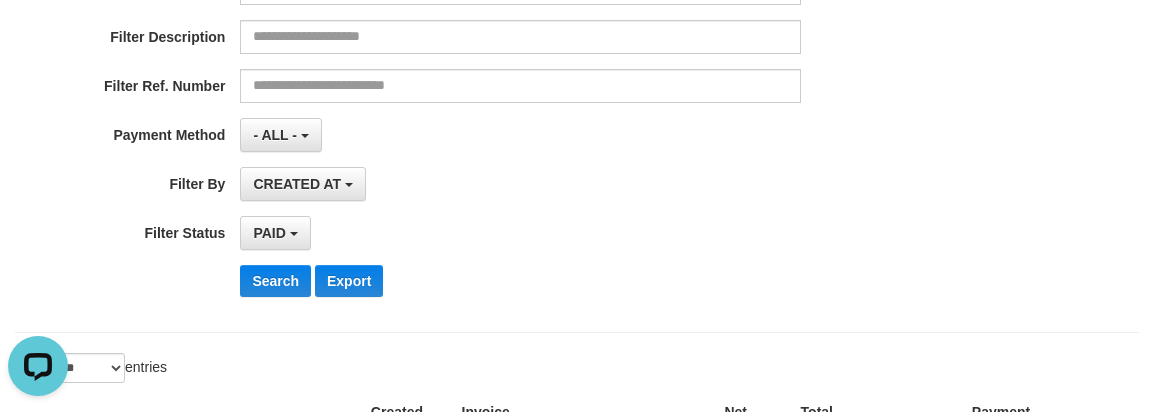 scroll, scrollTop: 0, scrollLeft: 0, axis: both 